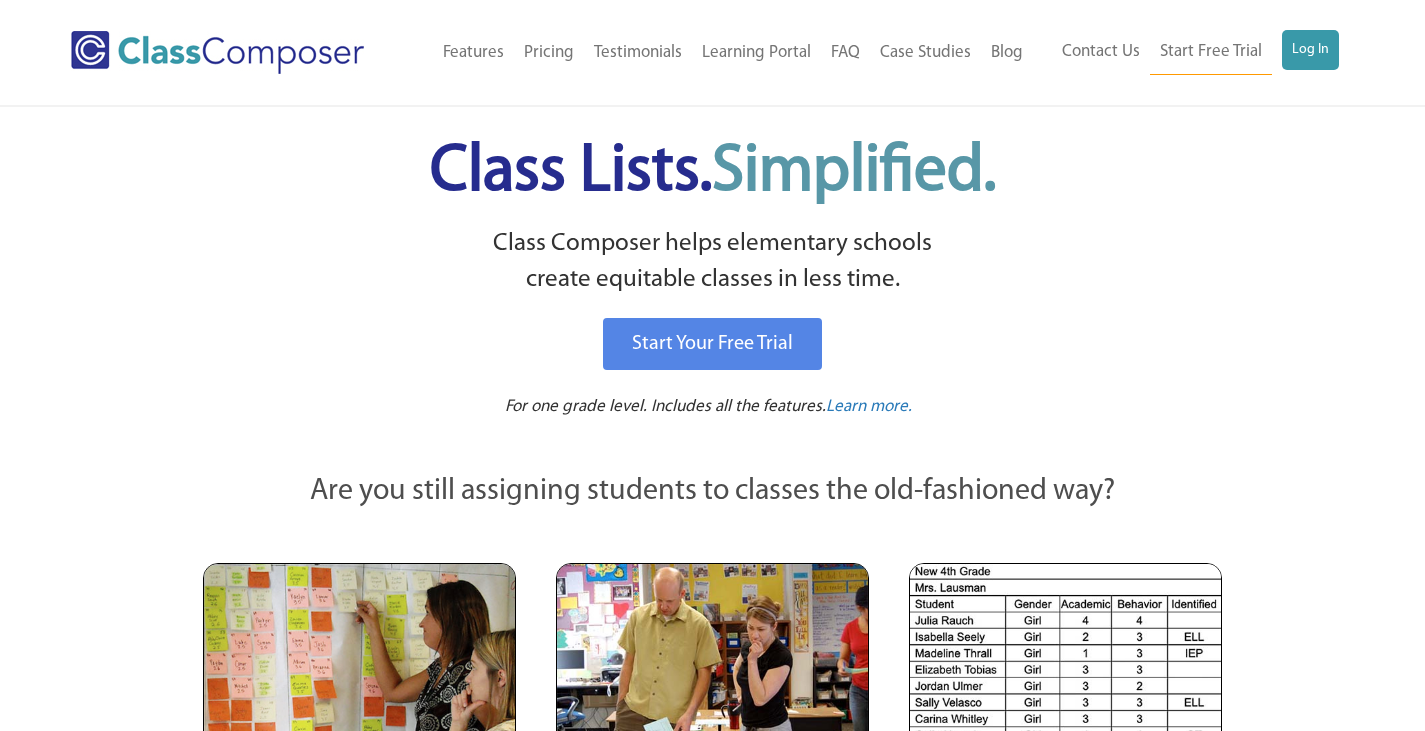 scroll, scrollTop: 0, scrollLeft: 0, axis: both 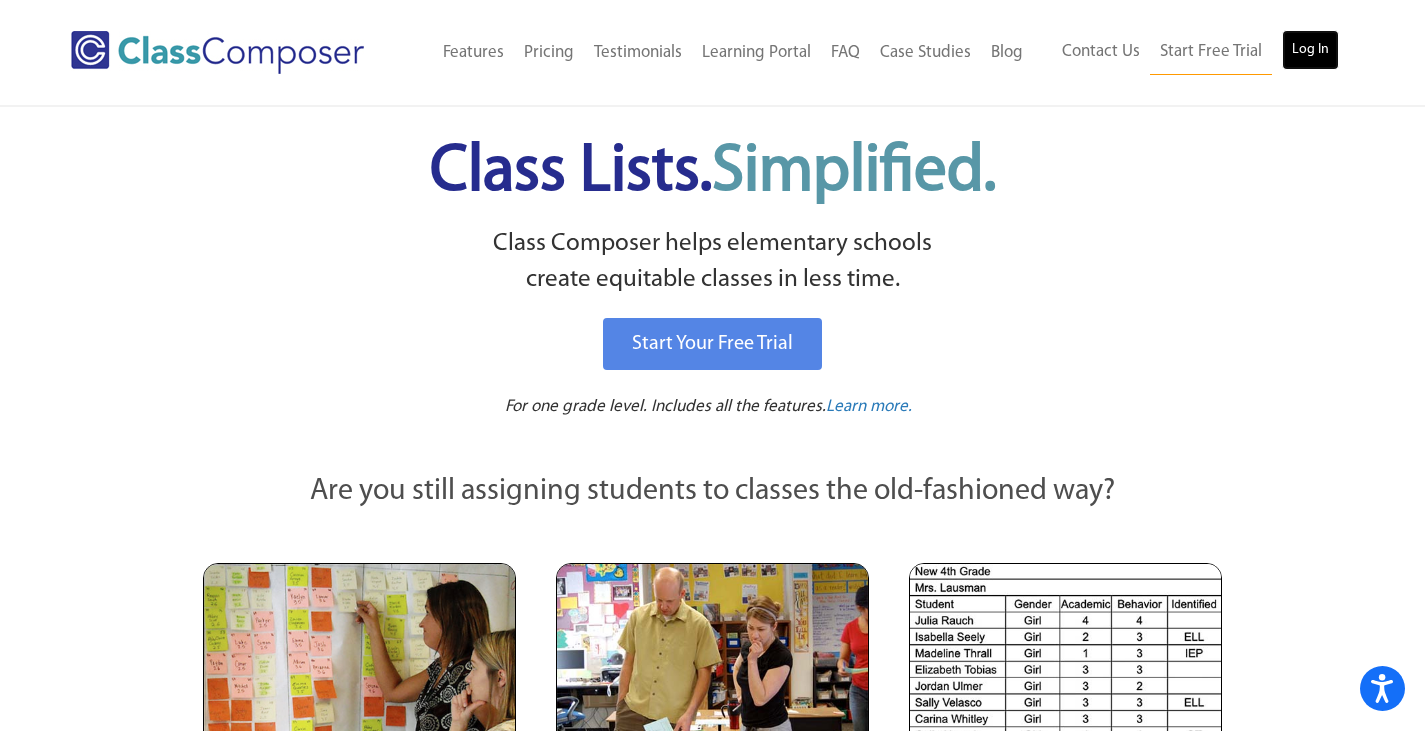 click on "Log In" at bounding box center (1310, 50) 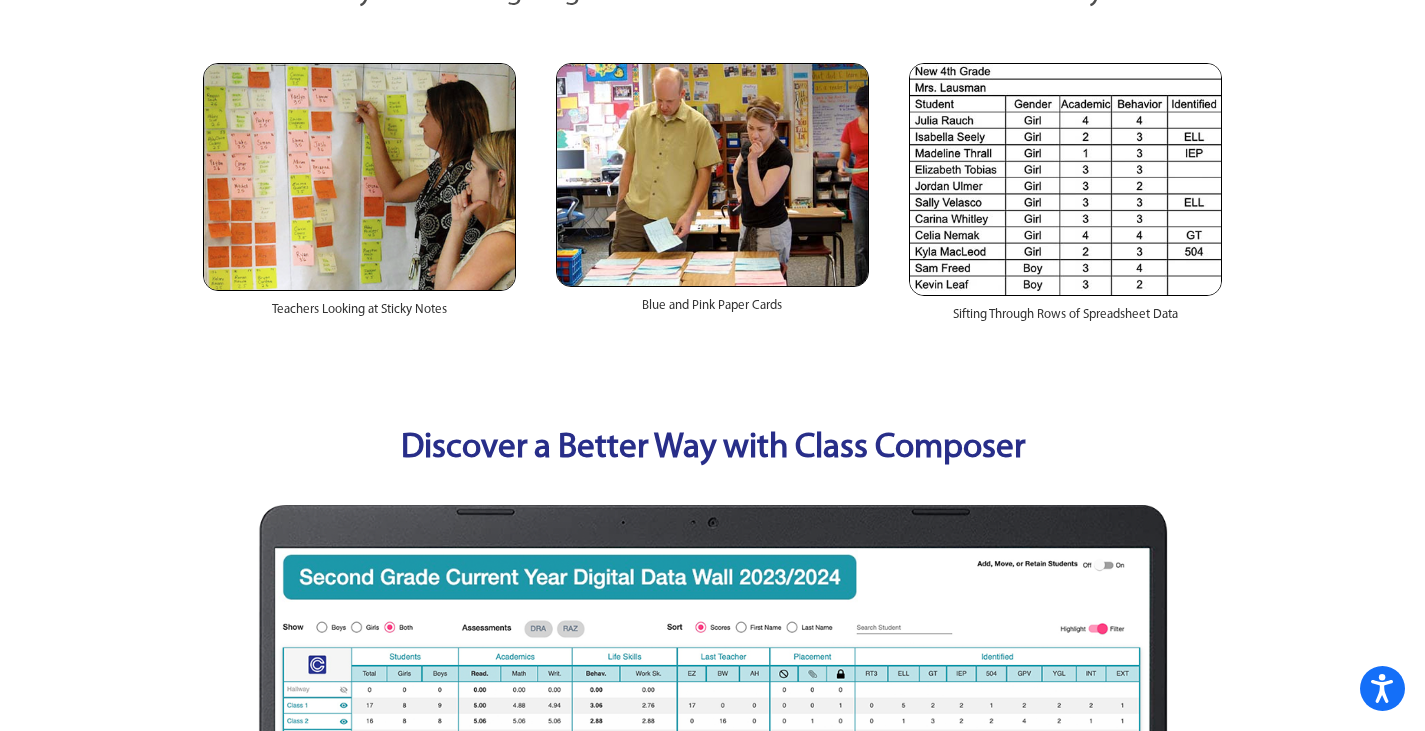 scroll, scrollTop: 0, scrollLeft: 0, axis: both 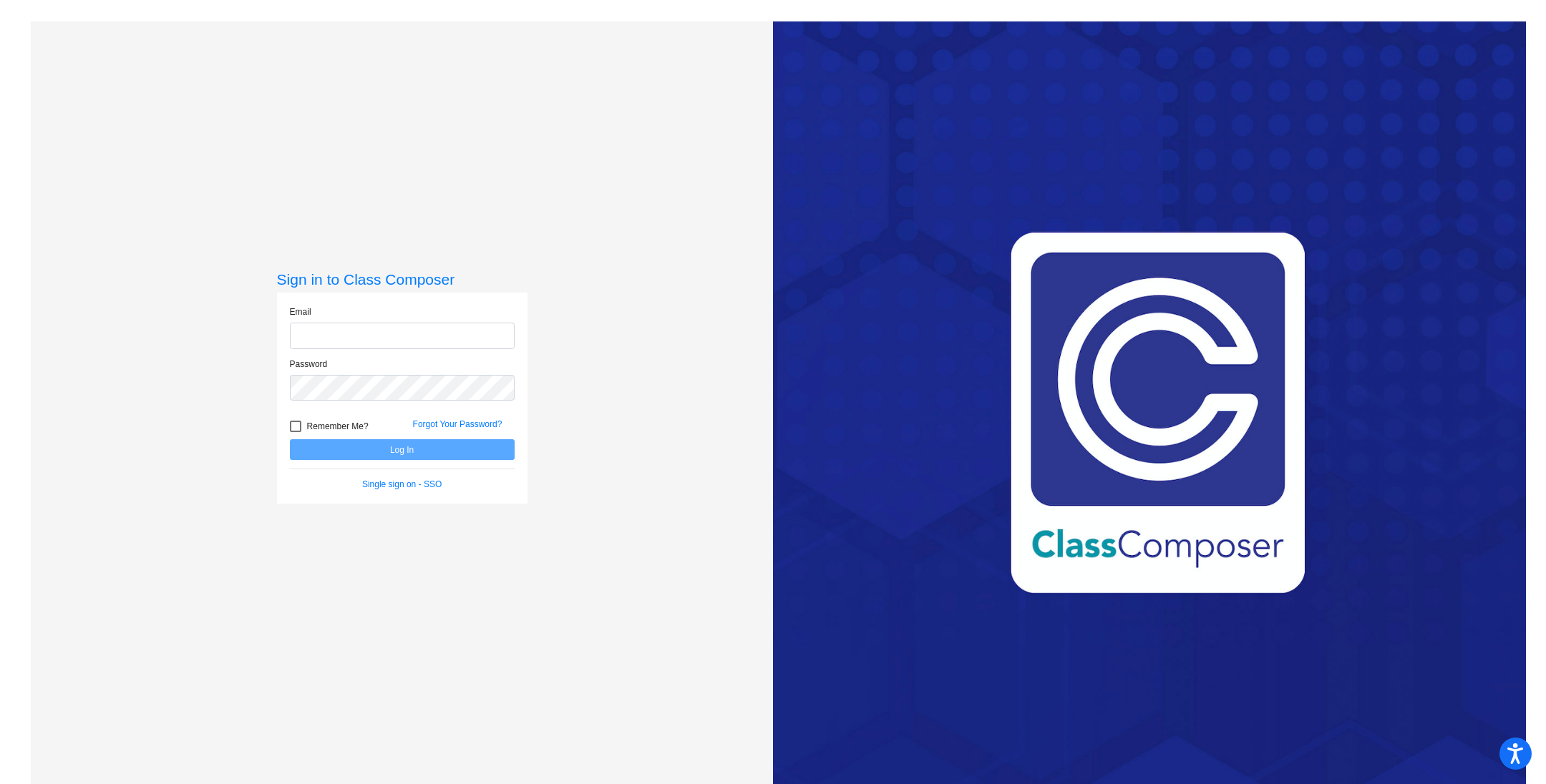 type on "mbraaten@psdschools.org" 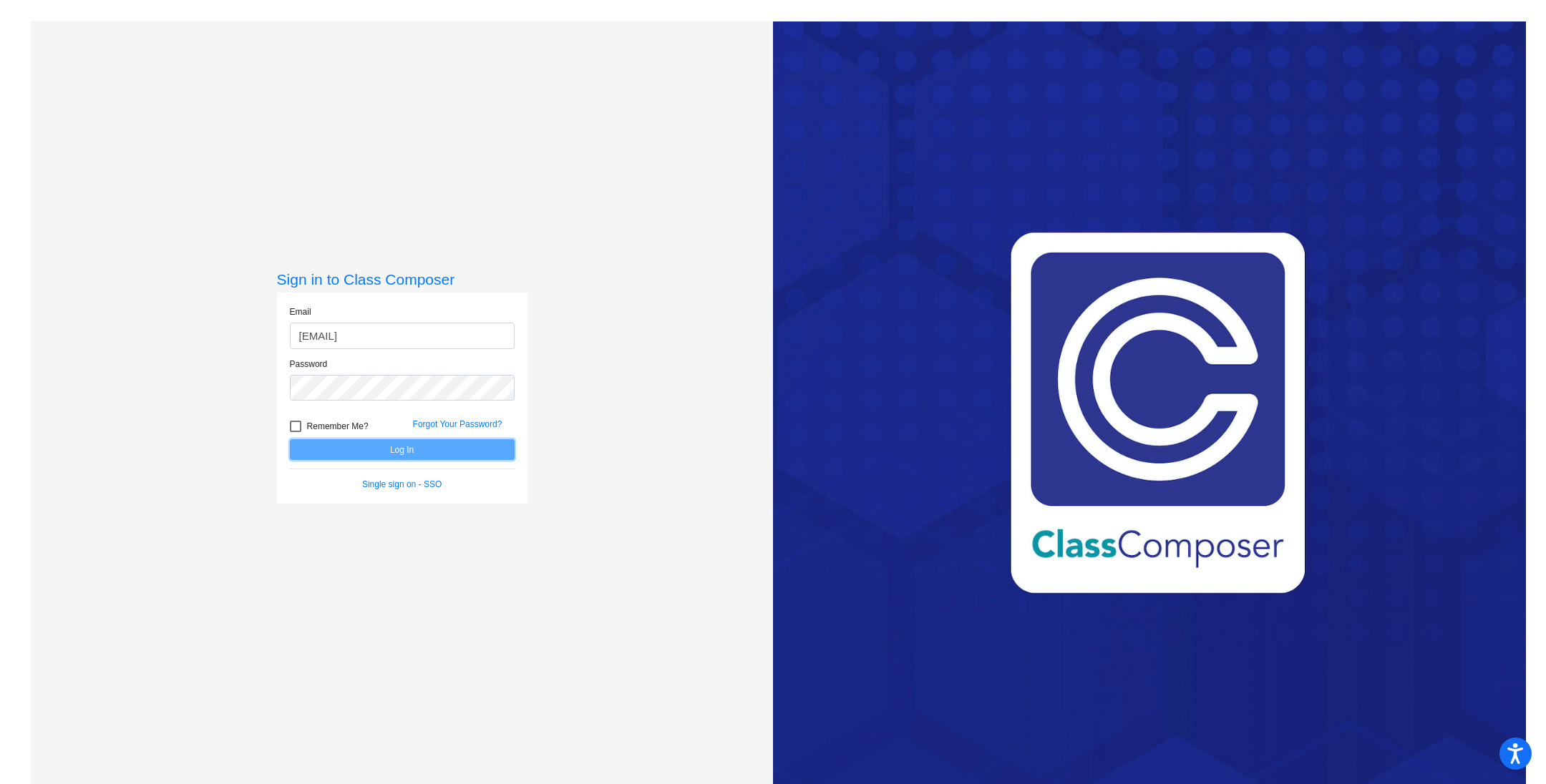 click on "Log In" 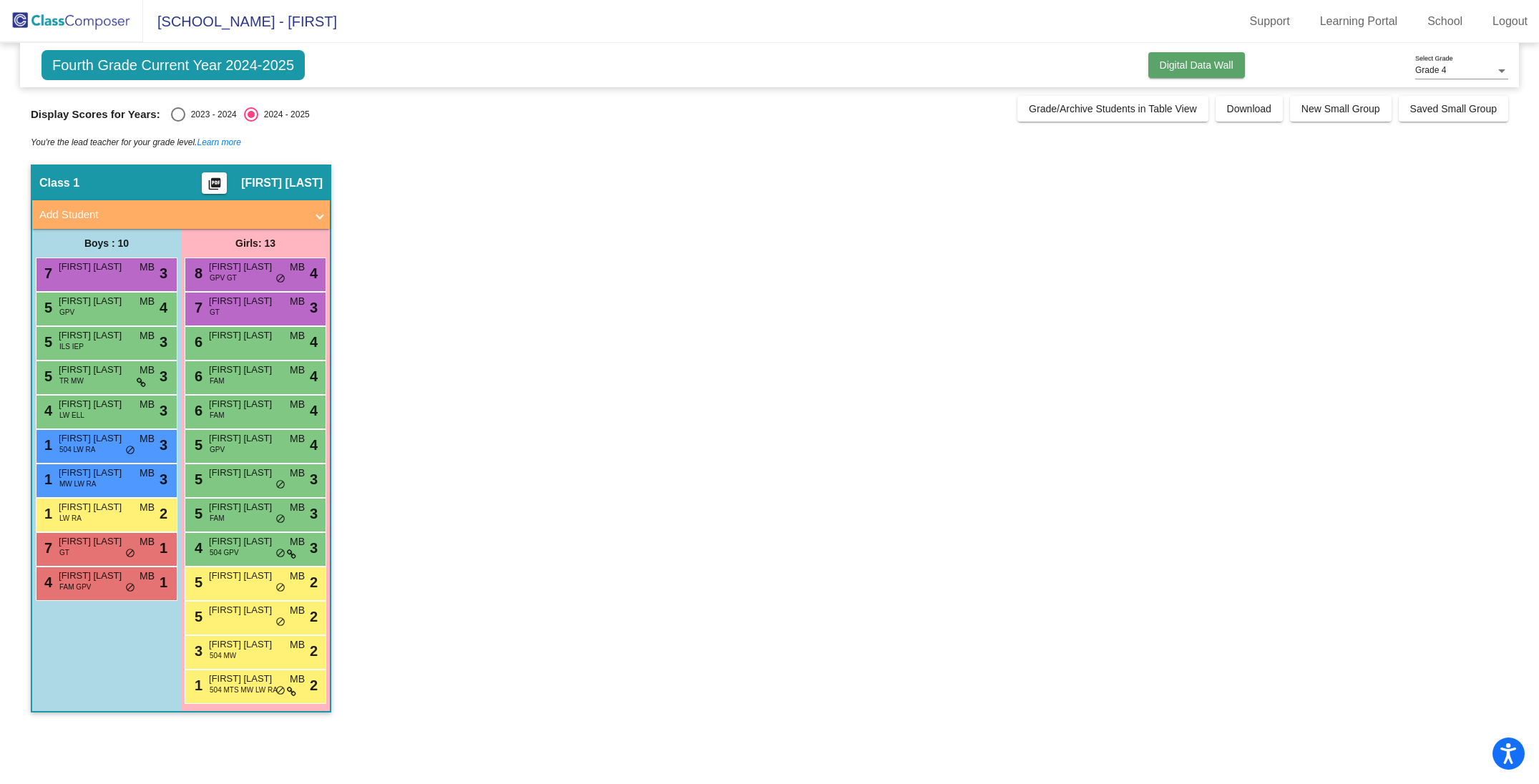 click on "Digital Data Wall" 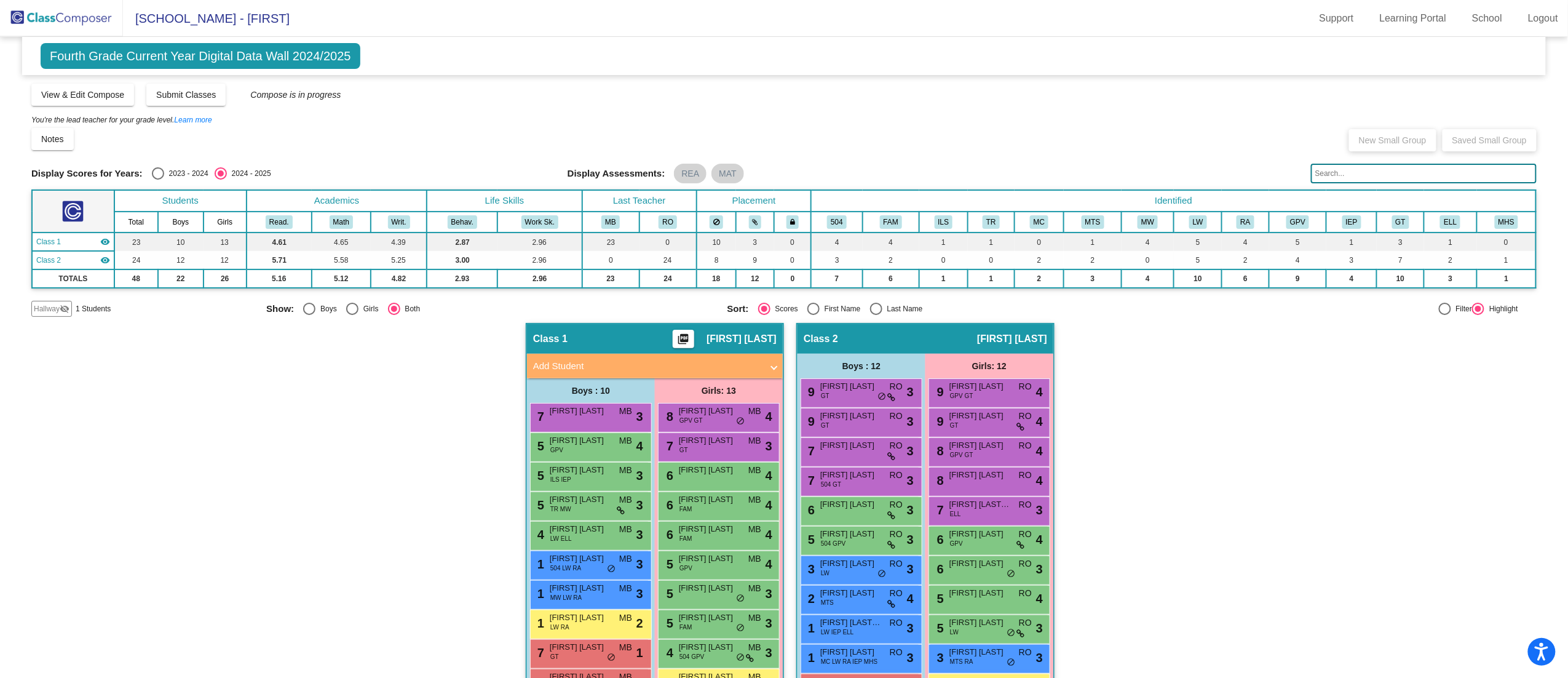 scroll, scrollTop: 123, scrollLeft: 0, axis: vertical 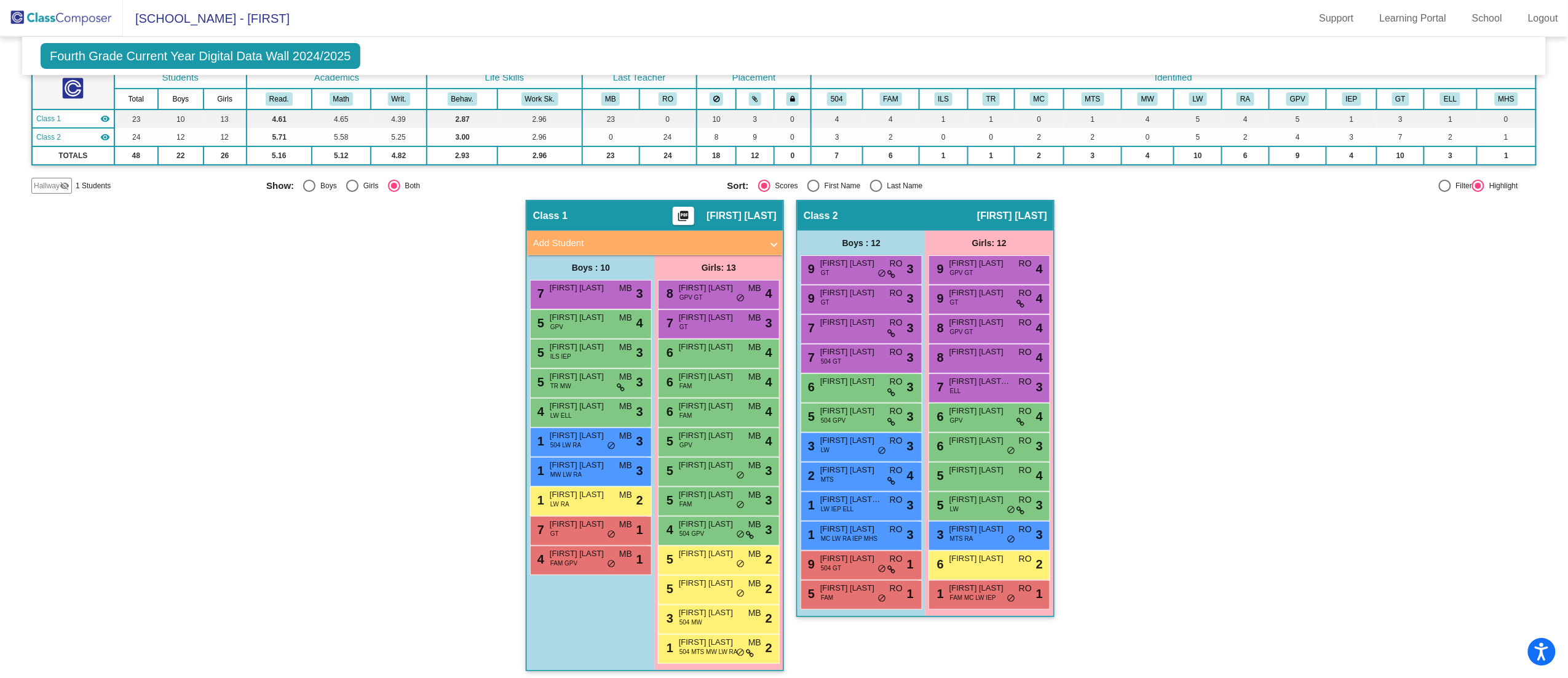 click 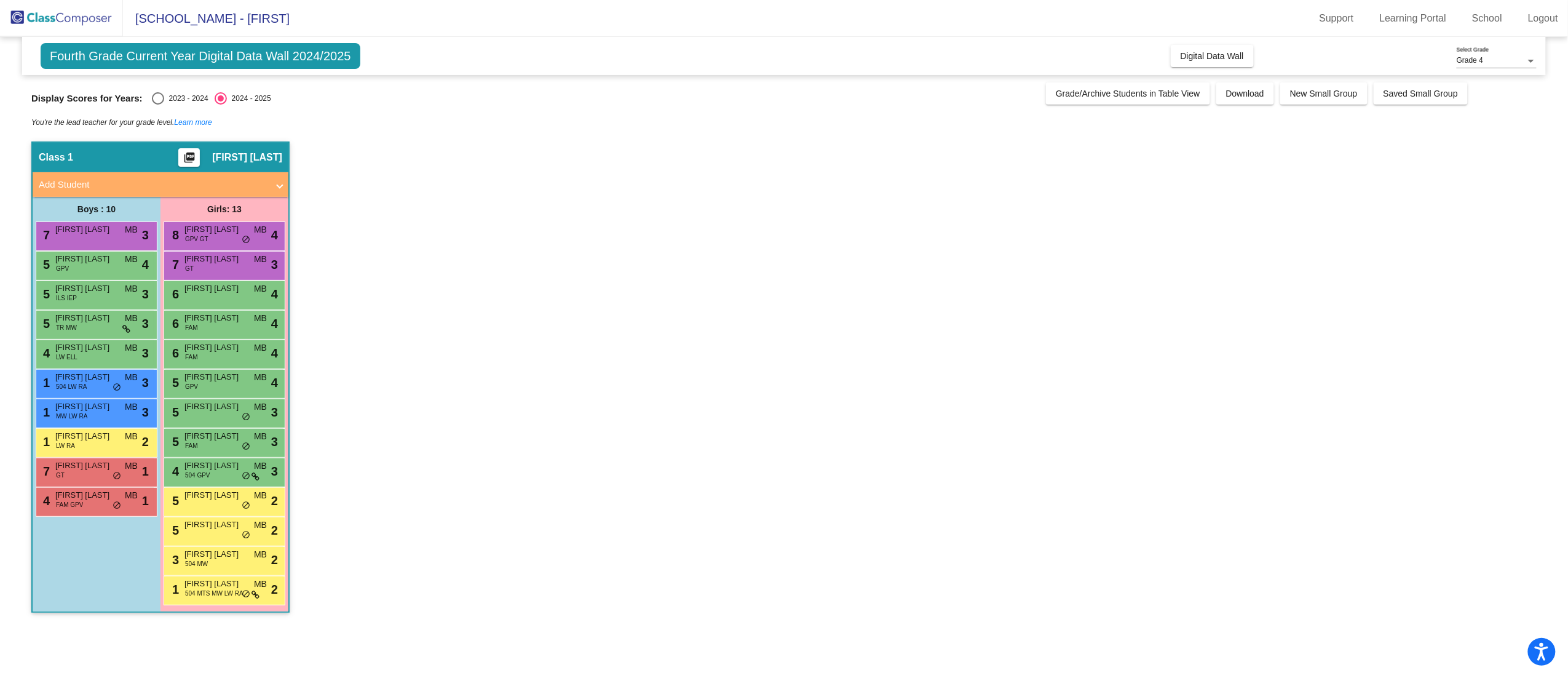 scroll, scrollTop: 0, scrollLeft: 0, axis: both 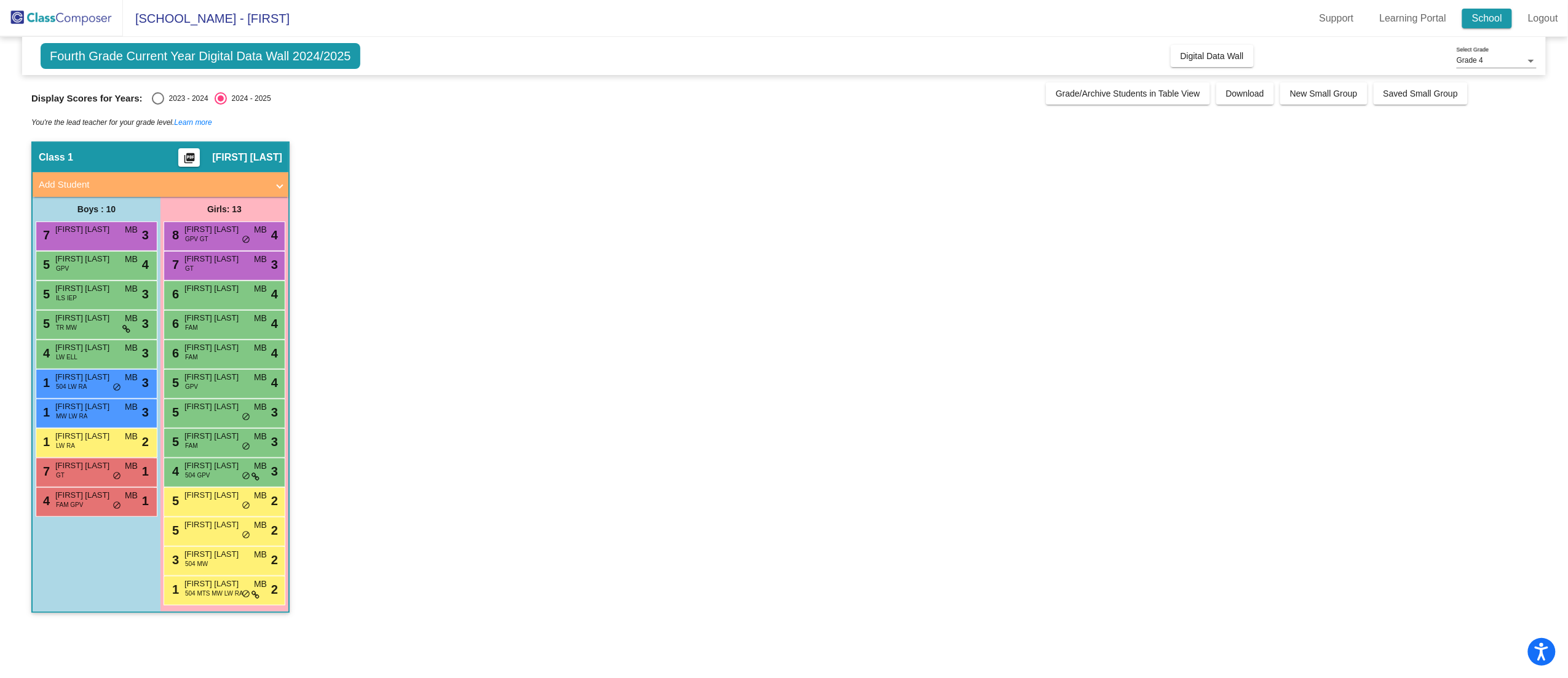 click on "School" 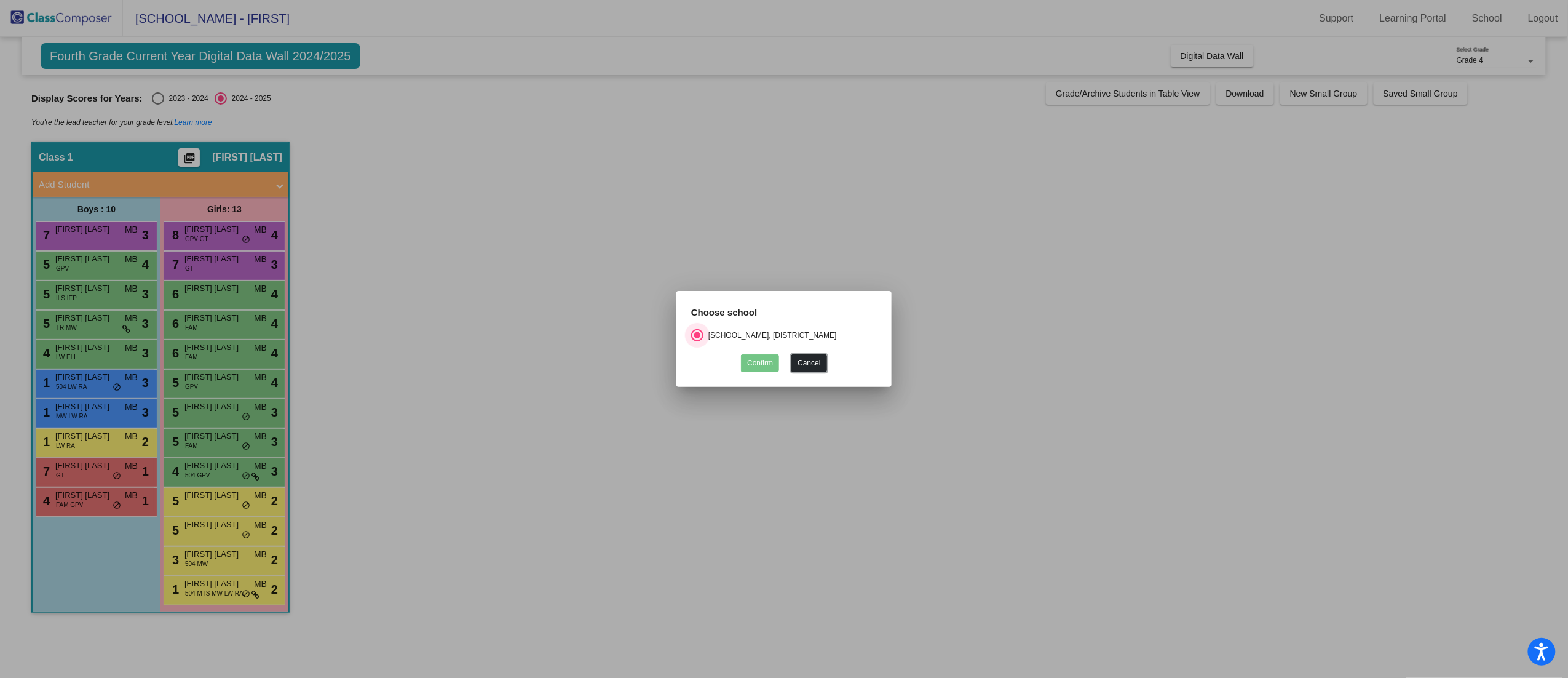 click on "Cancel" at bounding box center [809, 363] 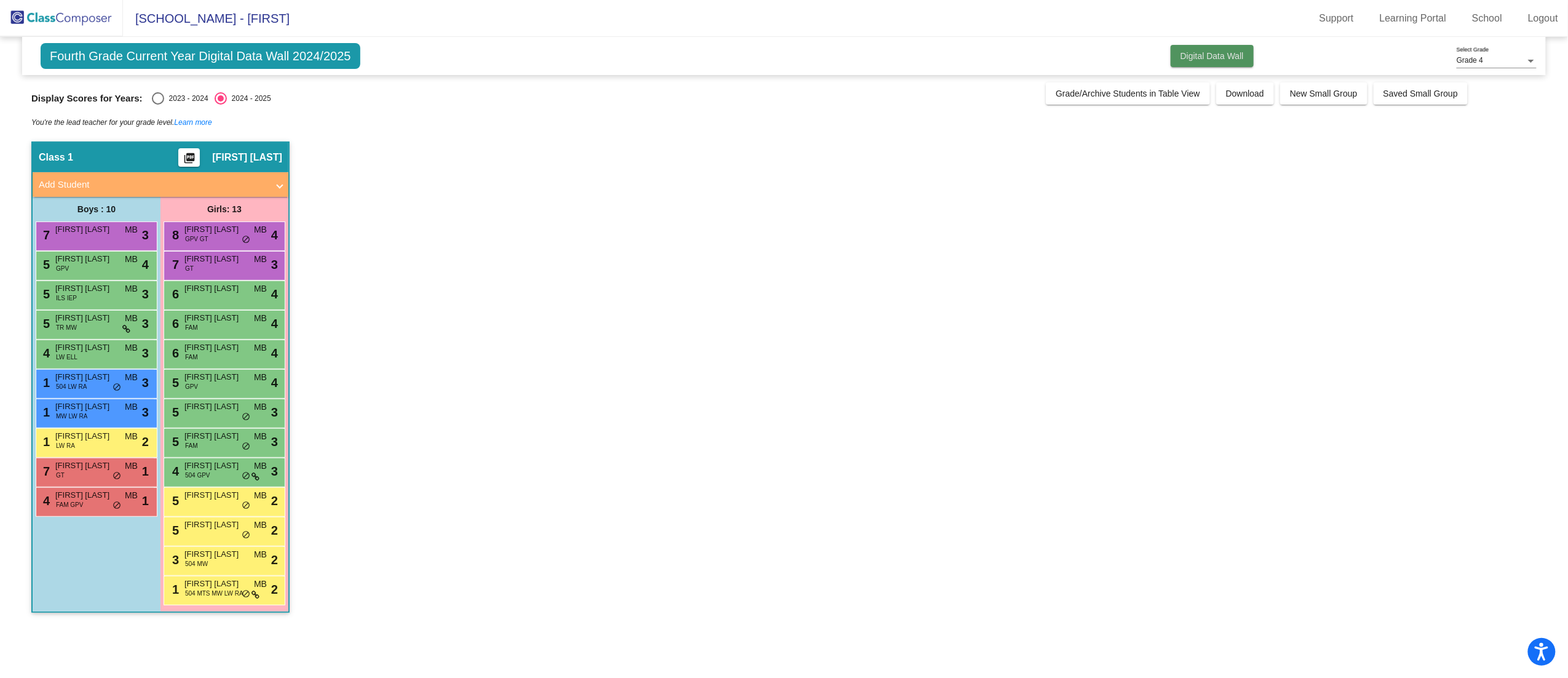 click on "Digital Data Wall" 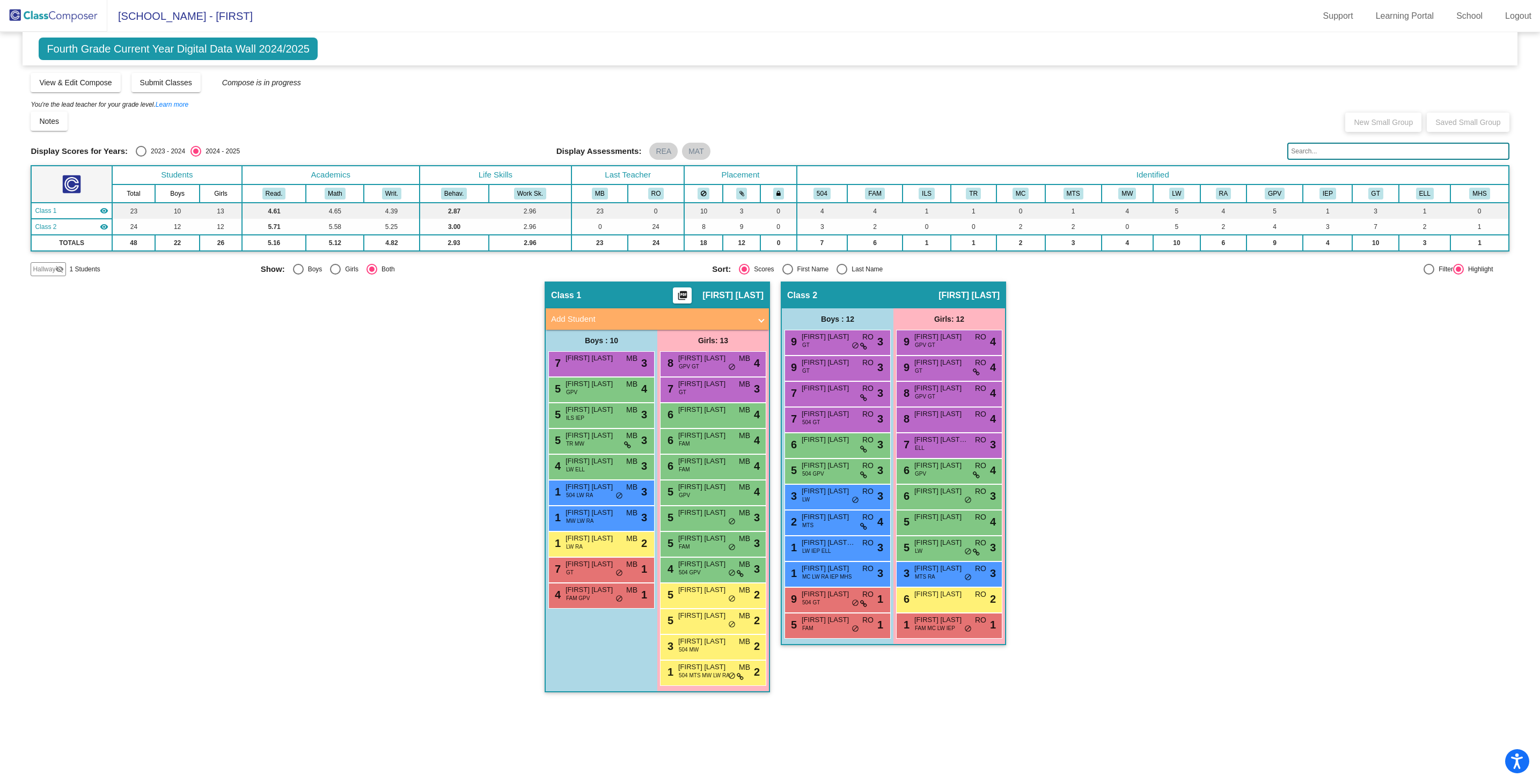 scroll, scrollTop: 0, scrollLeft: 0, axis: both 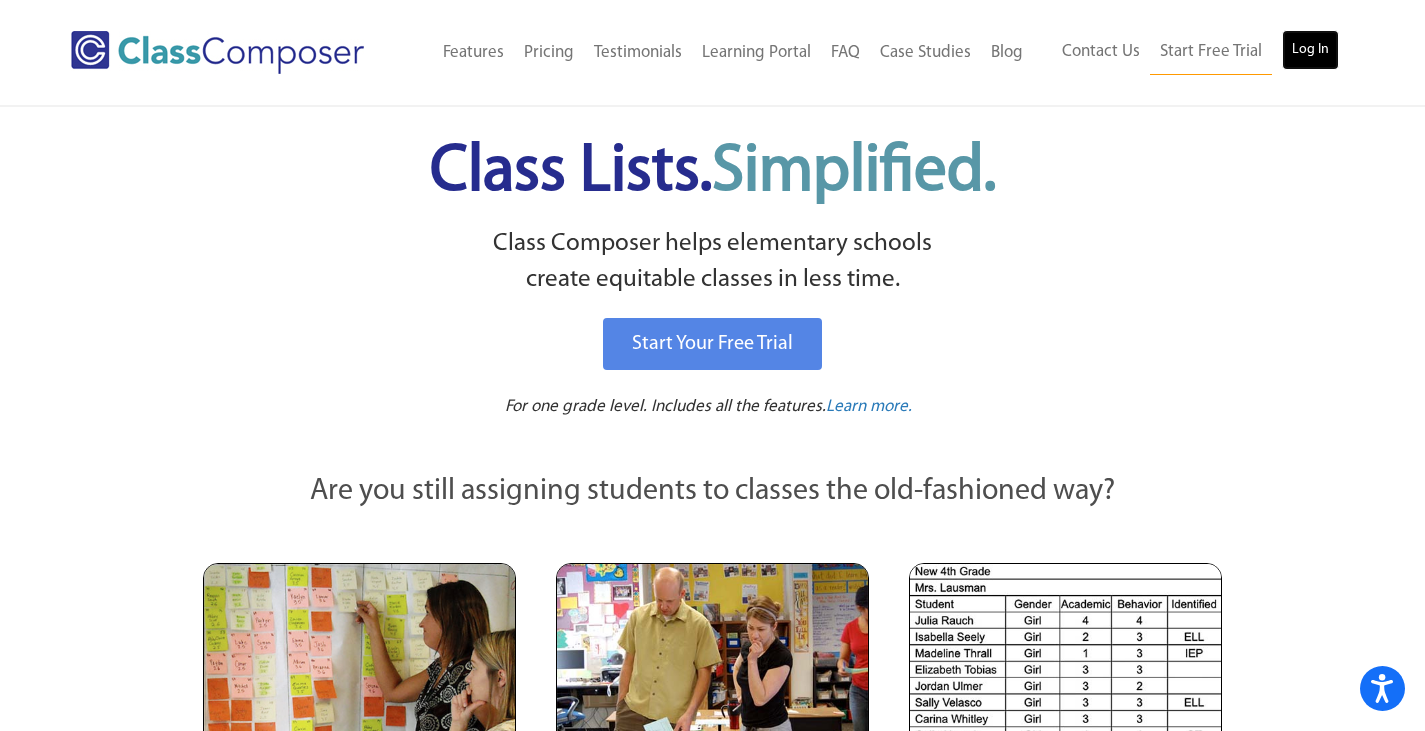 click on "Log In" at bounding box center (1310, 50) 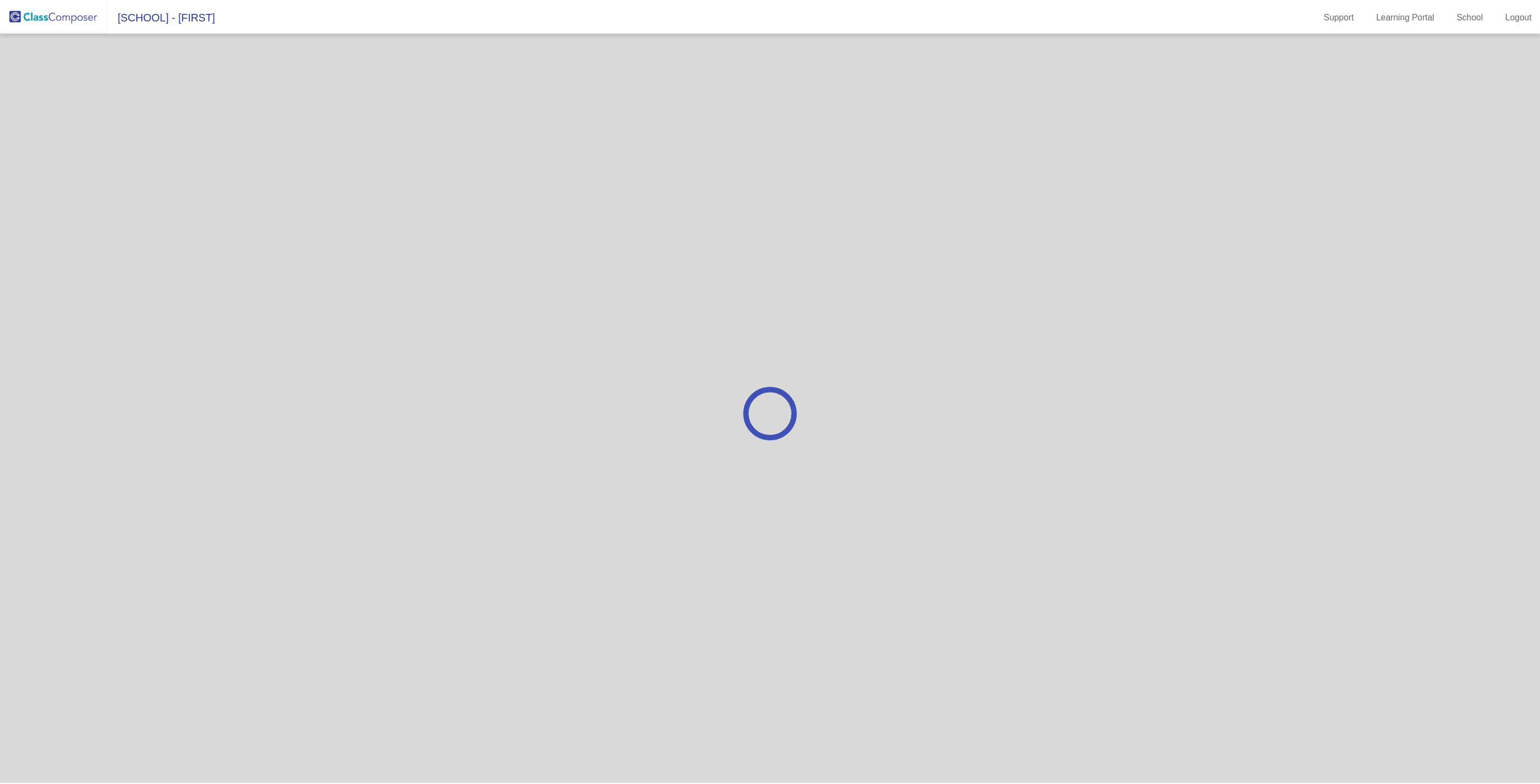 scroll, scrollTop: 0, scrollLeft: 0, axis: both 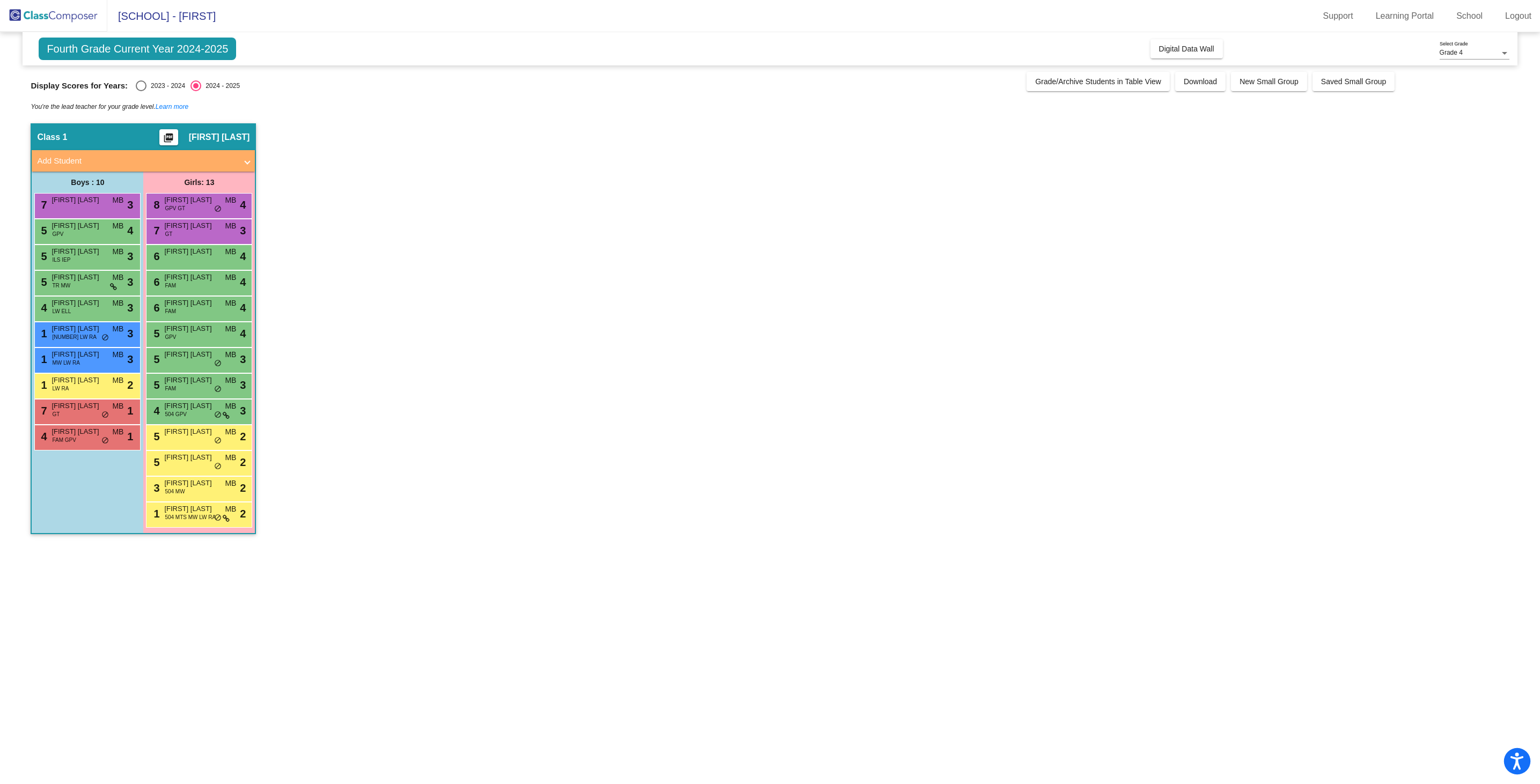 click 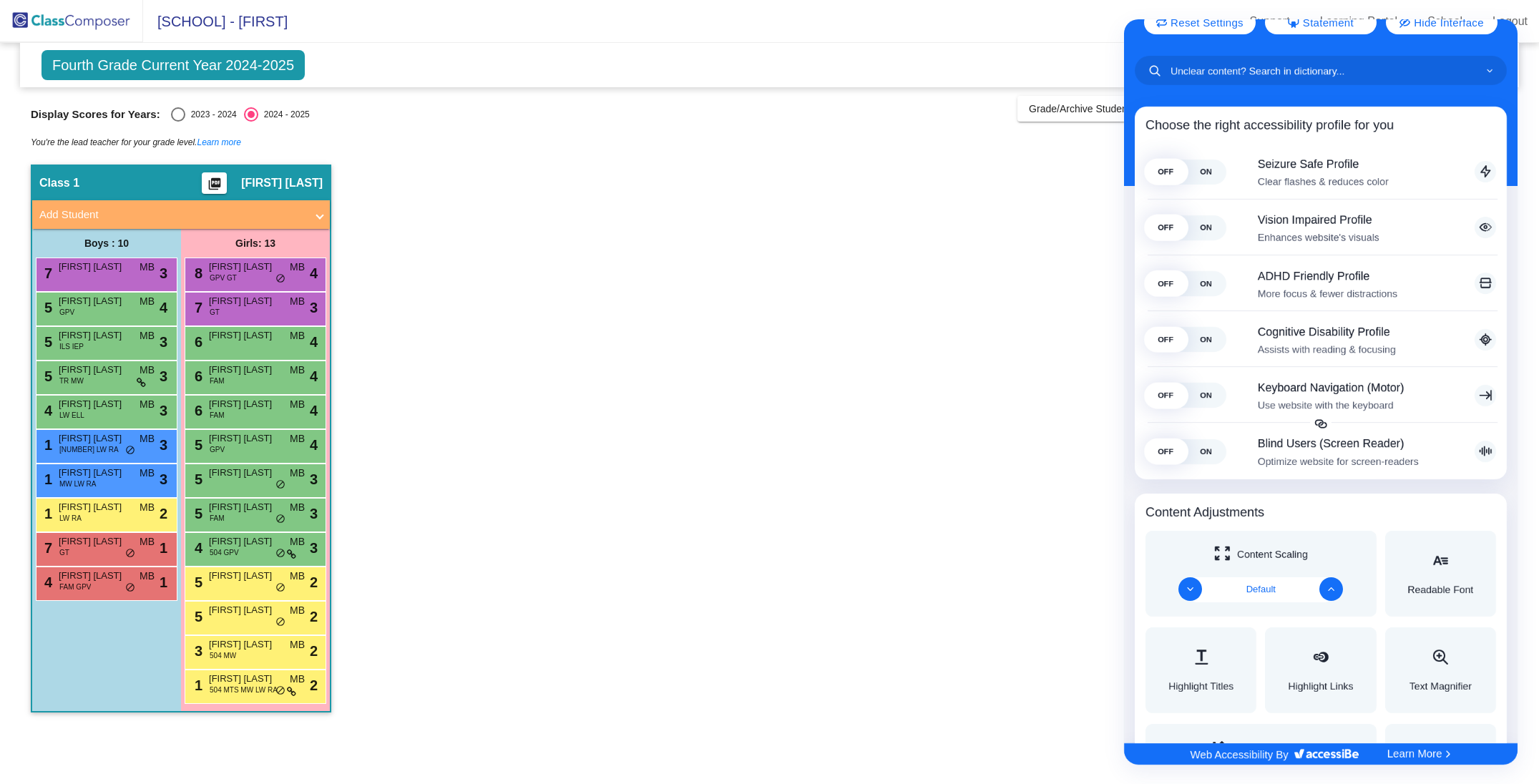 scroll, scrollTop: 0, scrollLeft: 0, axis: both 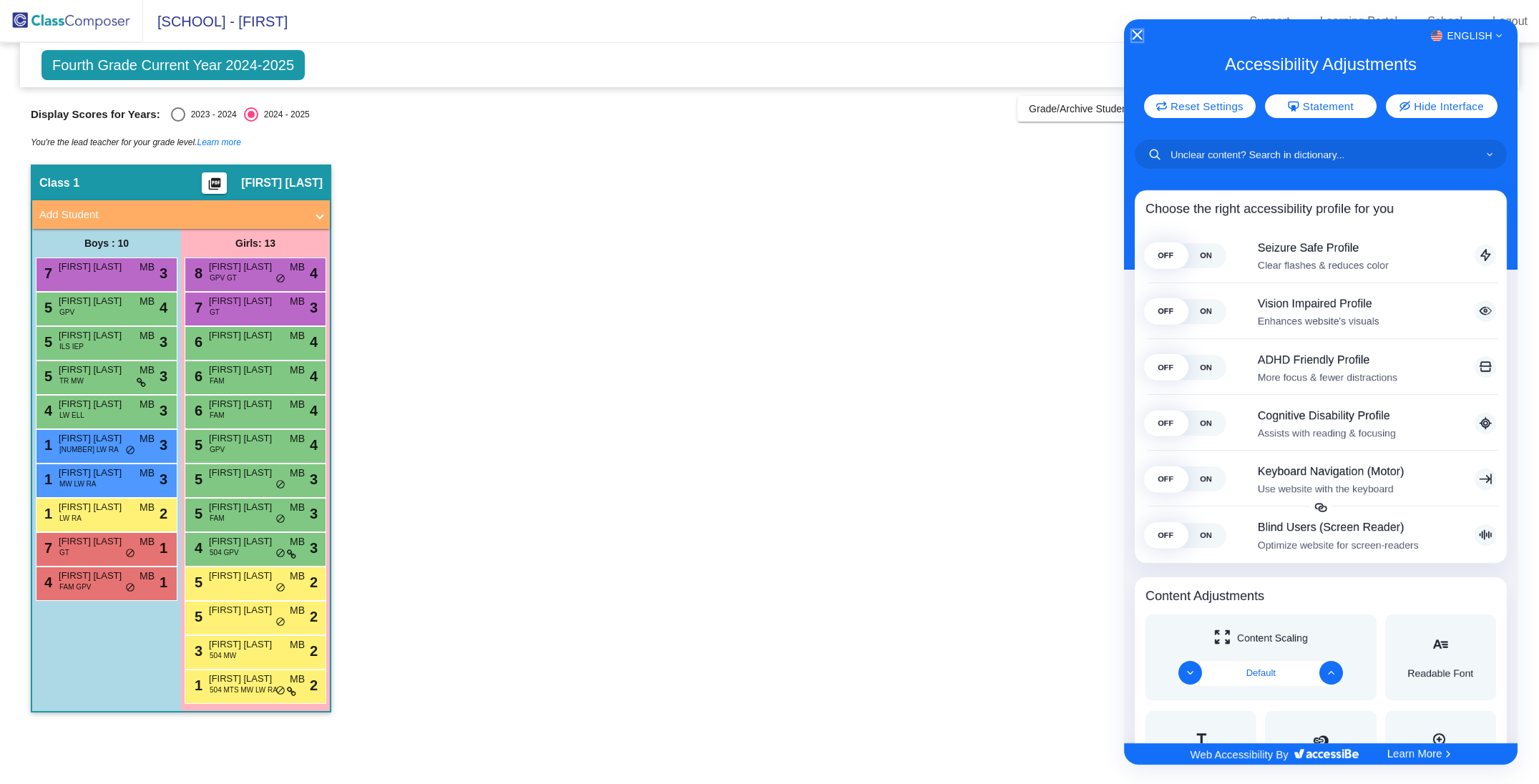 click 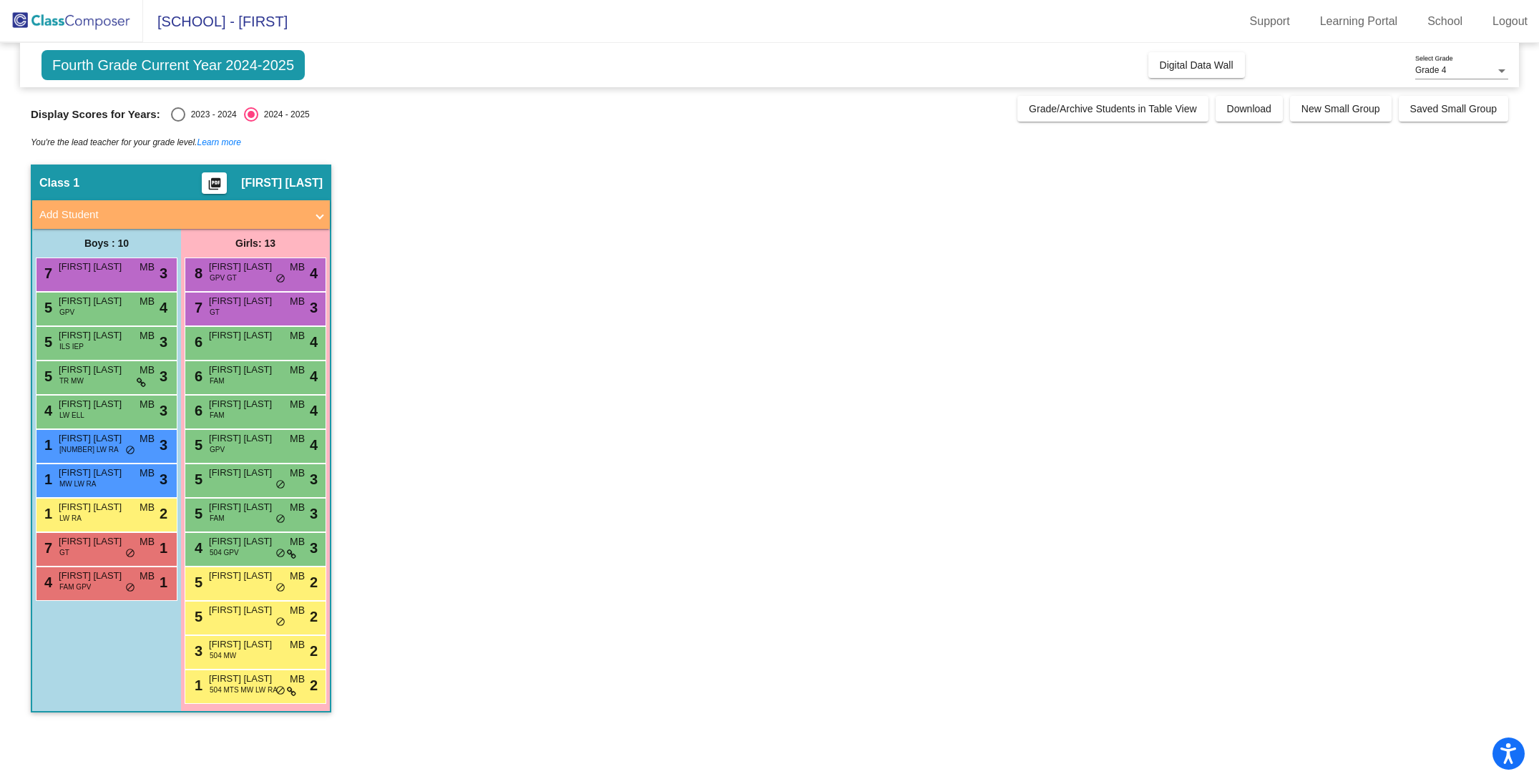 click on "Fourth Grade Current Year 2024-2025" 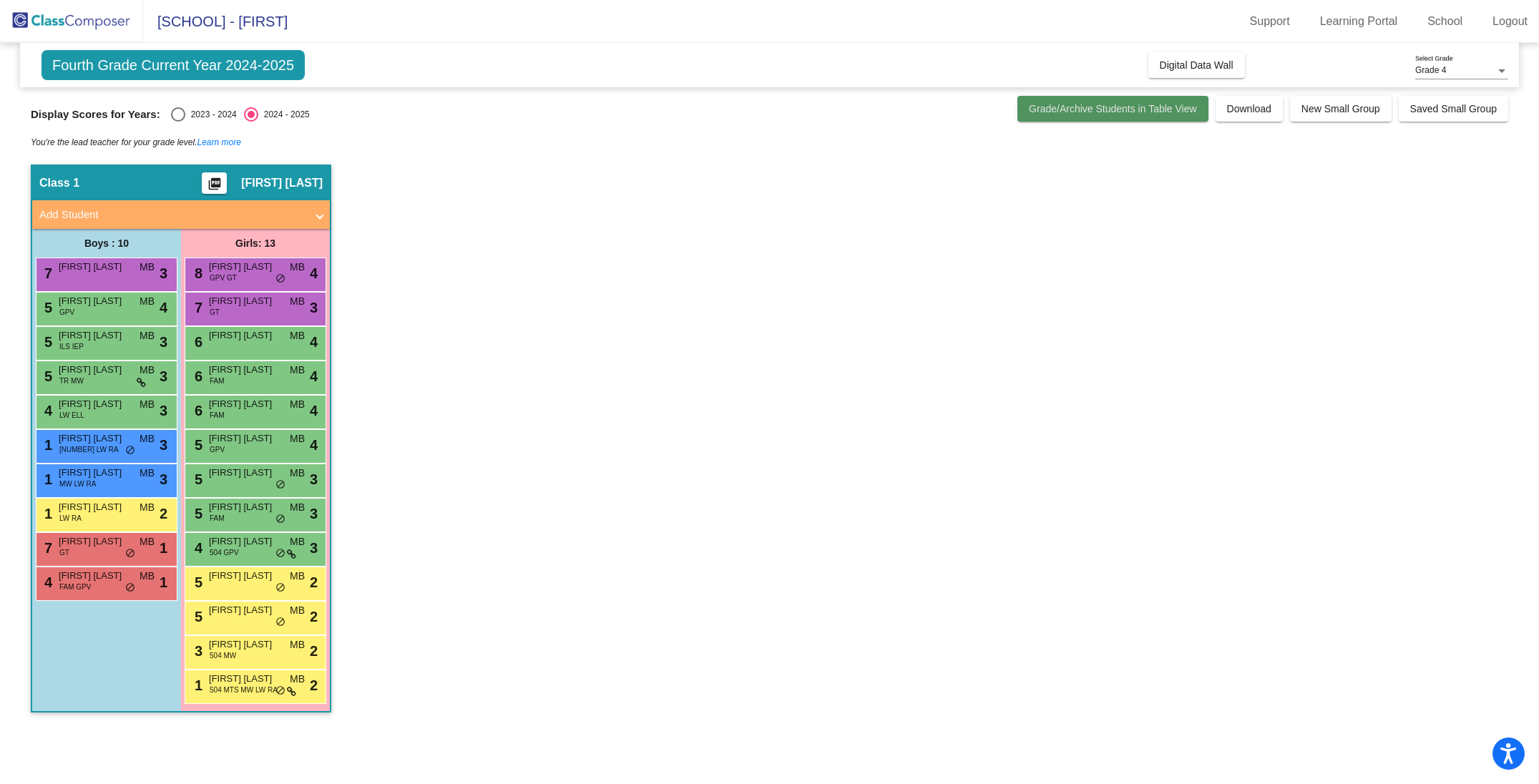 click on "Grade/Archive Students in Table View" 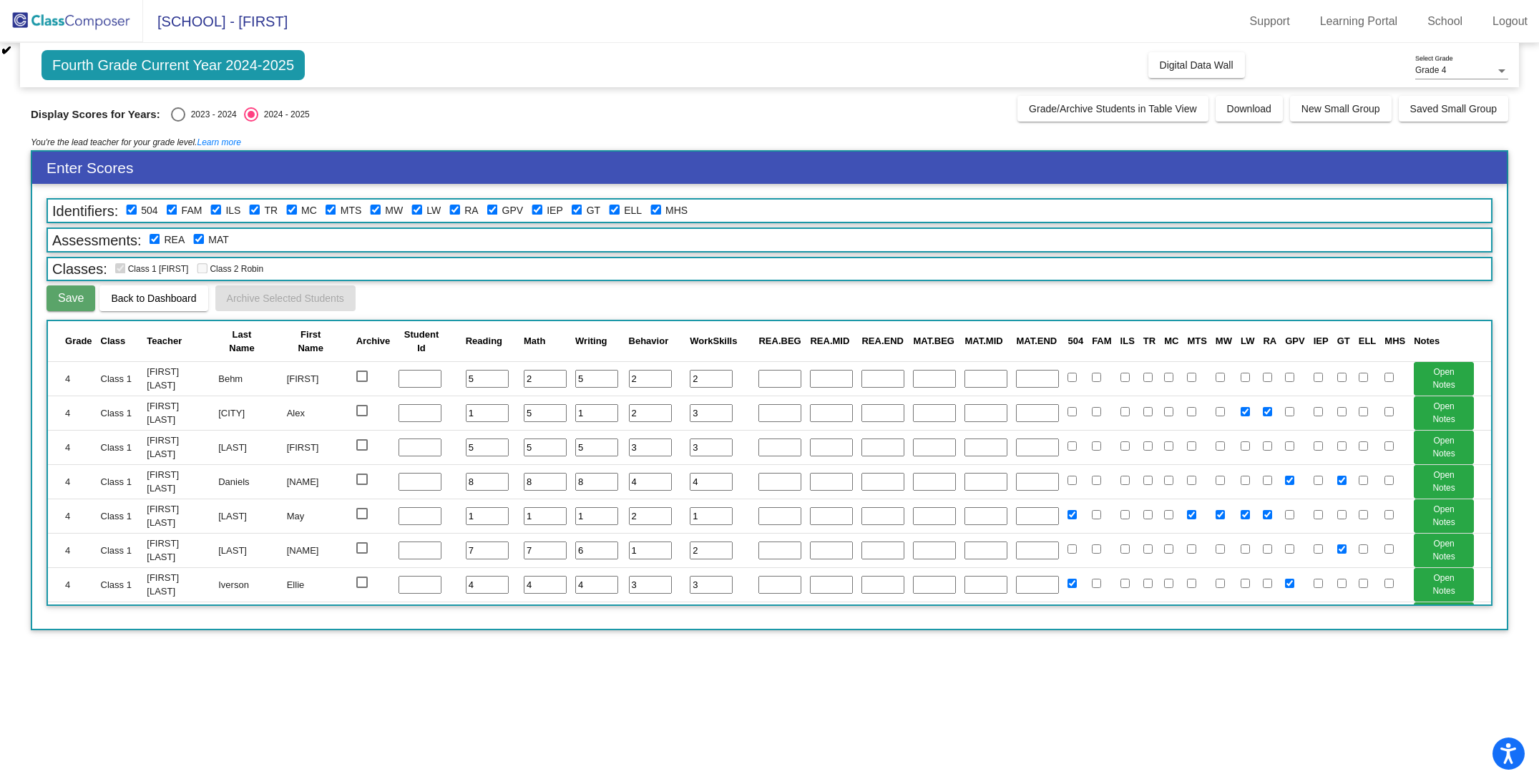 scroll, scrollTop: 0, scrollLeft: 0, axis: both 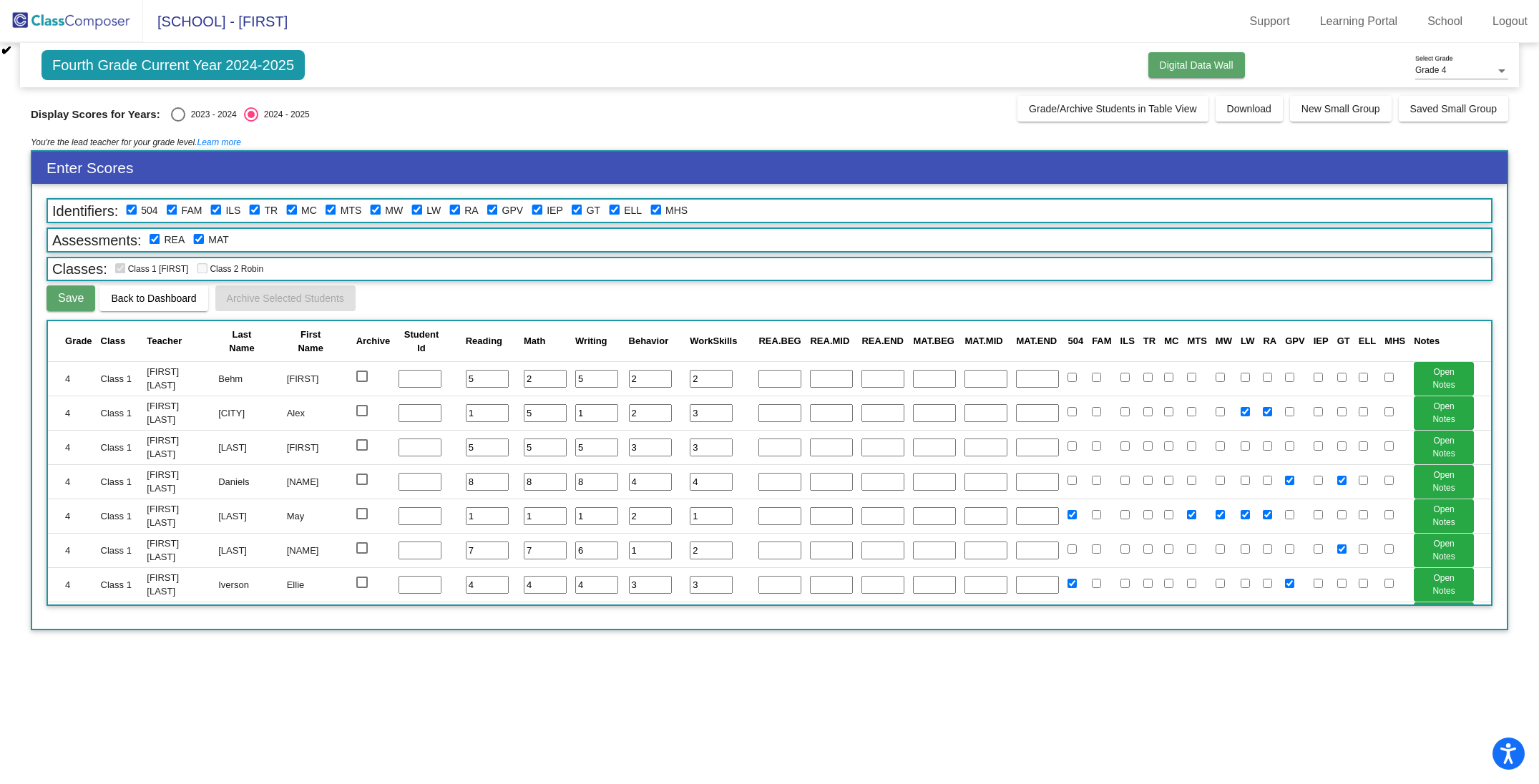 click on "Digital Data Wall" 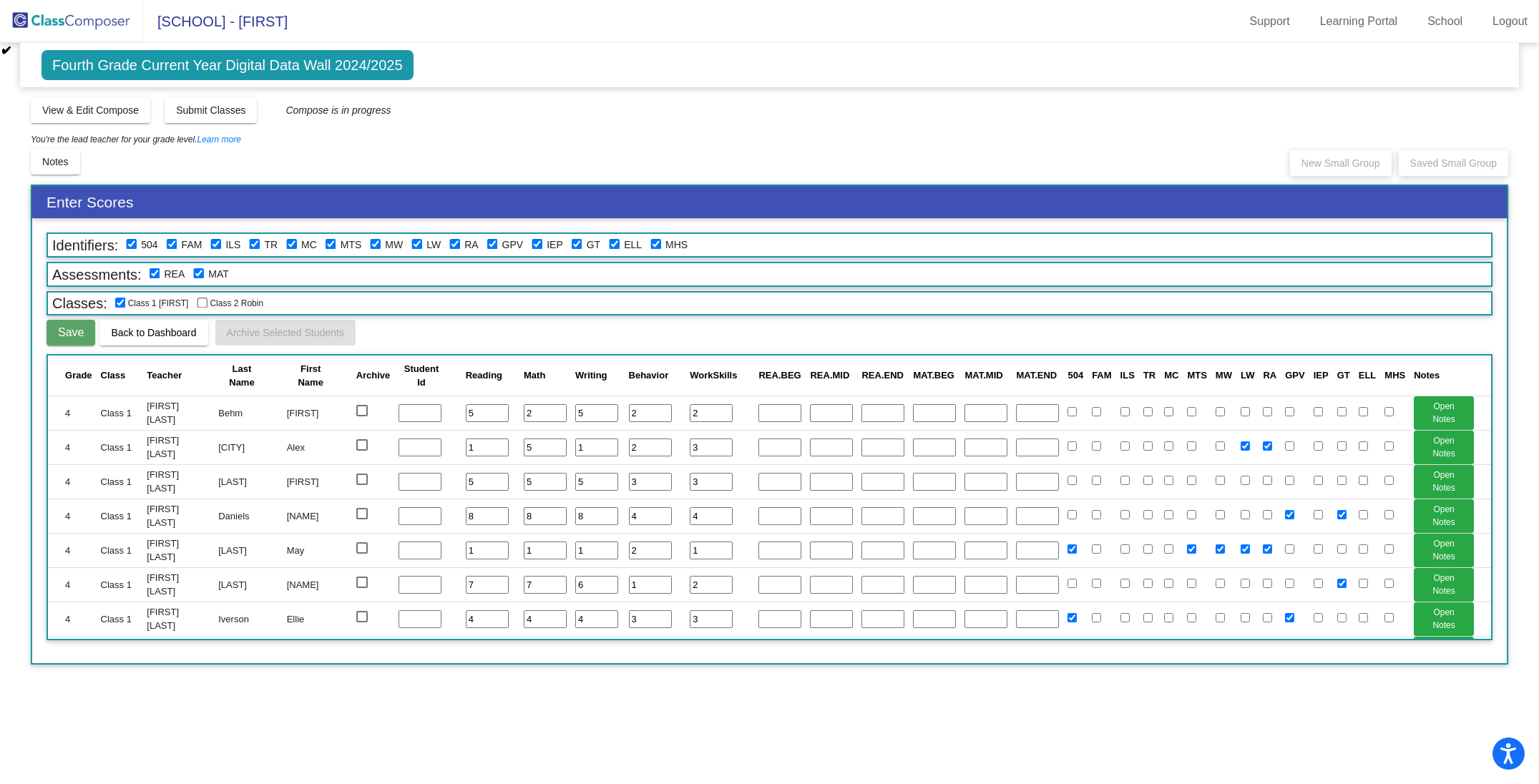 scroll, scrollTop: 0, scrollLeft: 0, axis: both 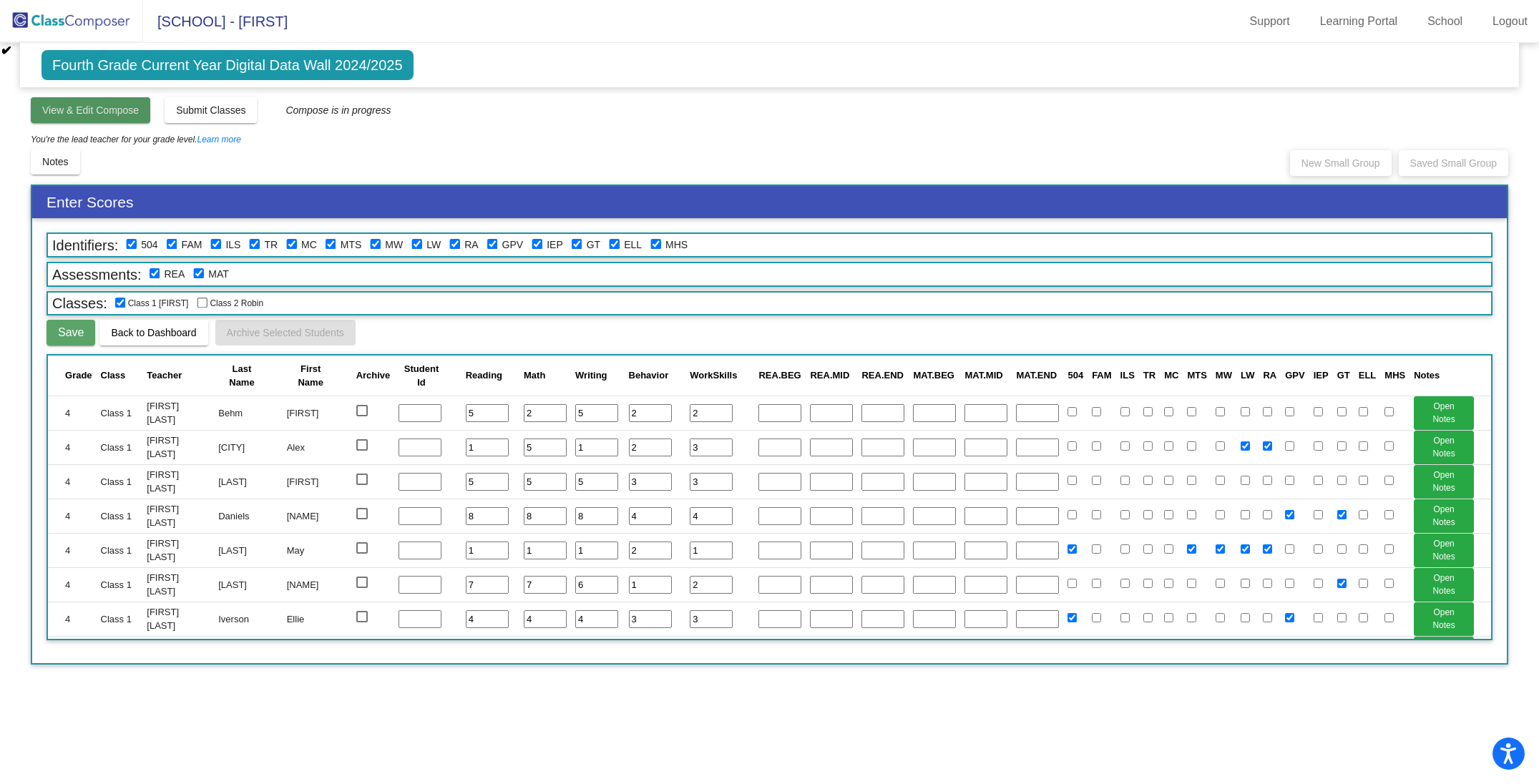 click on "View & Edit Compose" 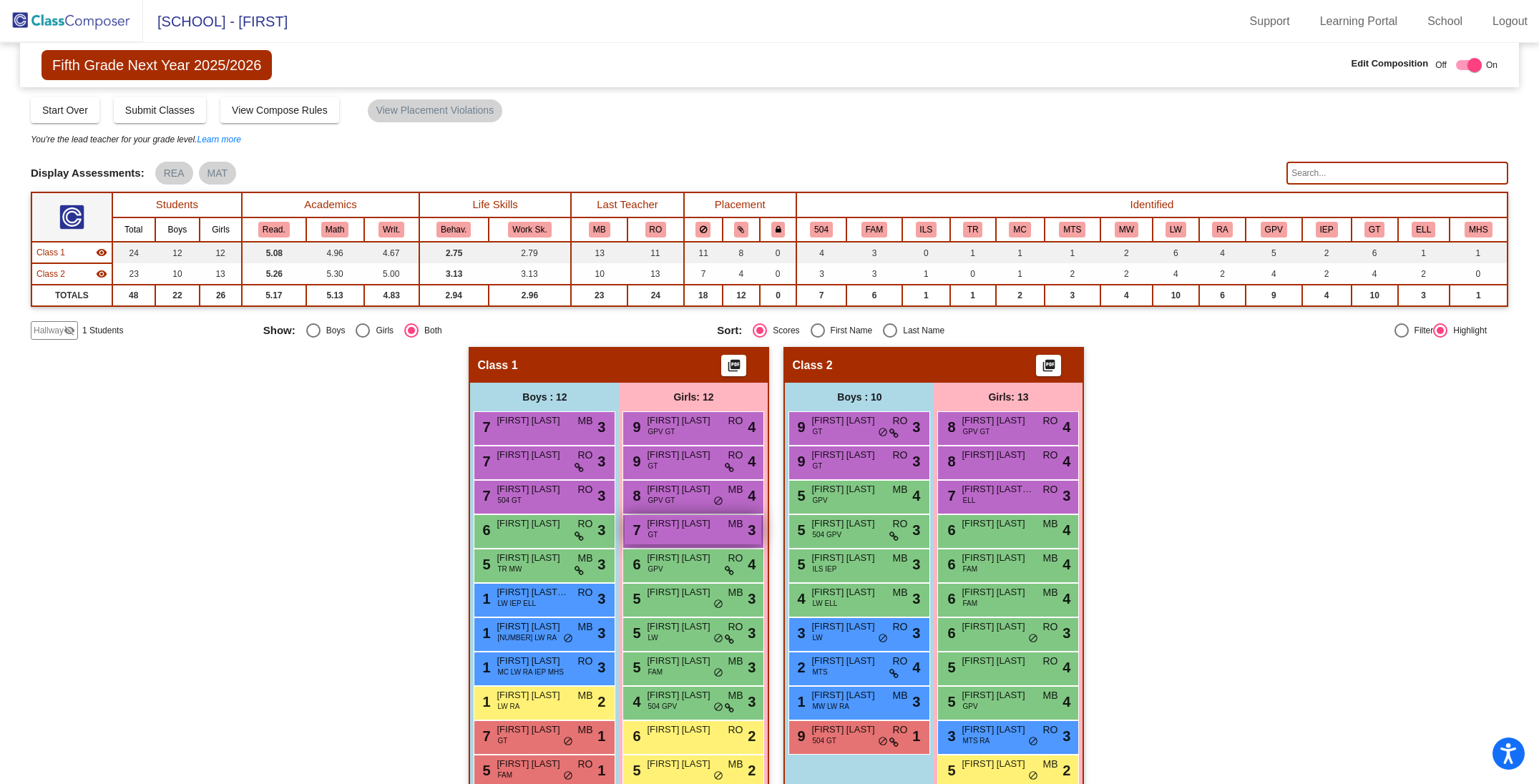 scroll, scrollTop: 95, scrollLeft: 0, axis: vertical 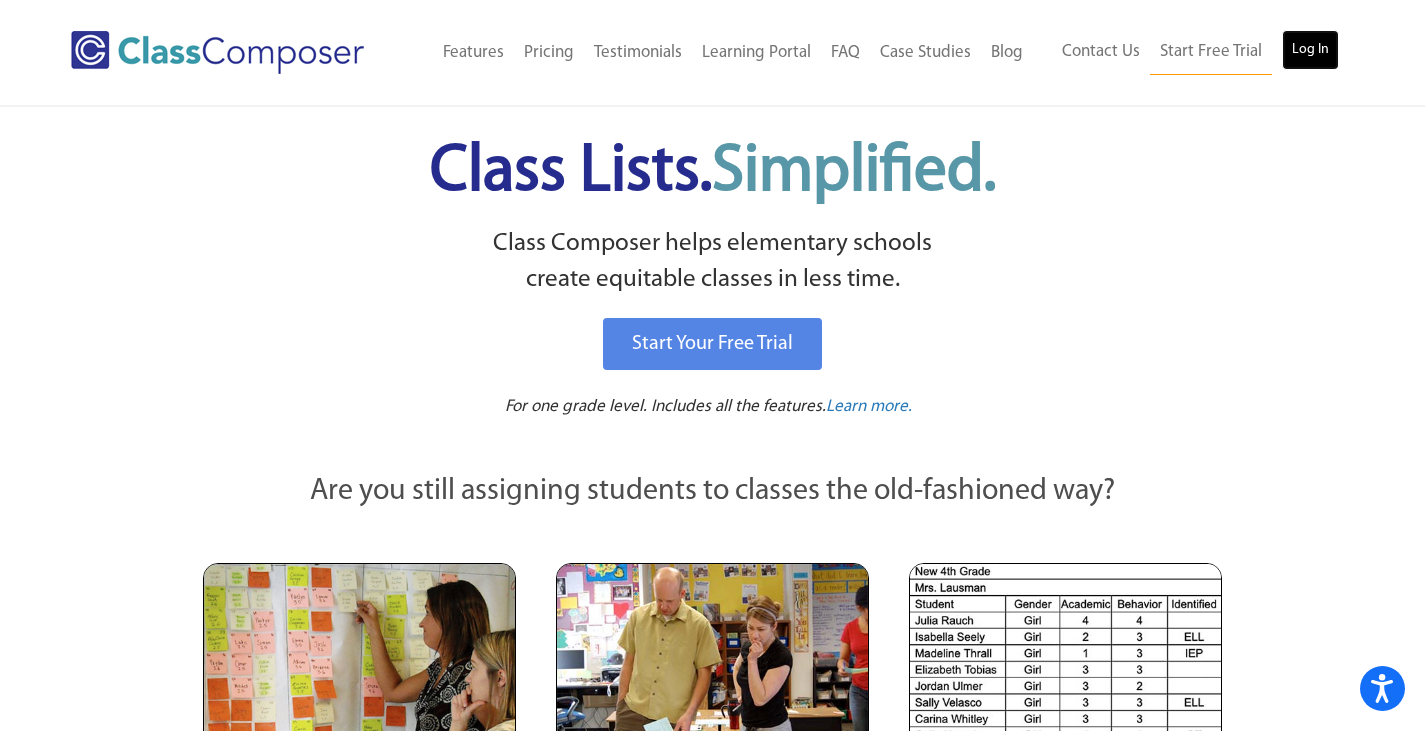click on "Log In" at bounding box center [1310, 50] 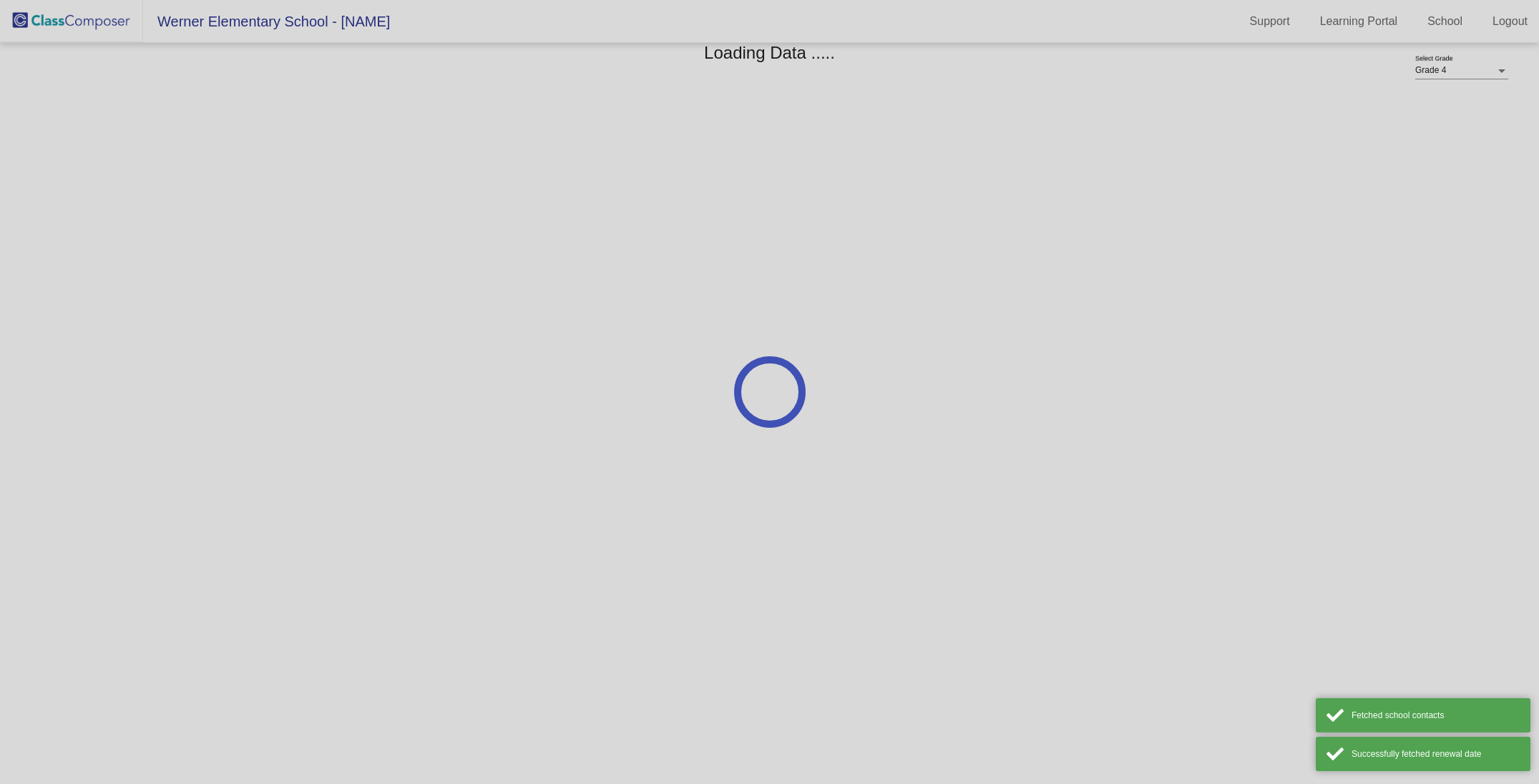 scroll, scrollTop: 0, scrollLeft: 0, axis: both 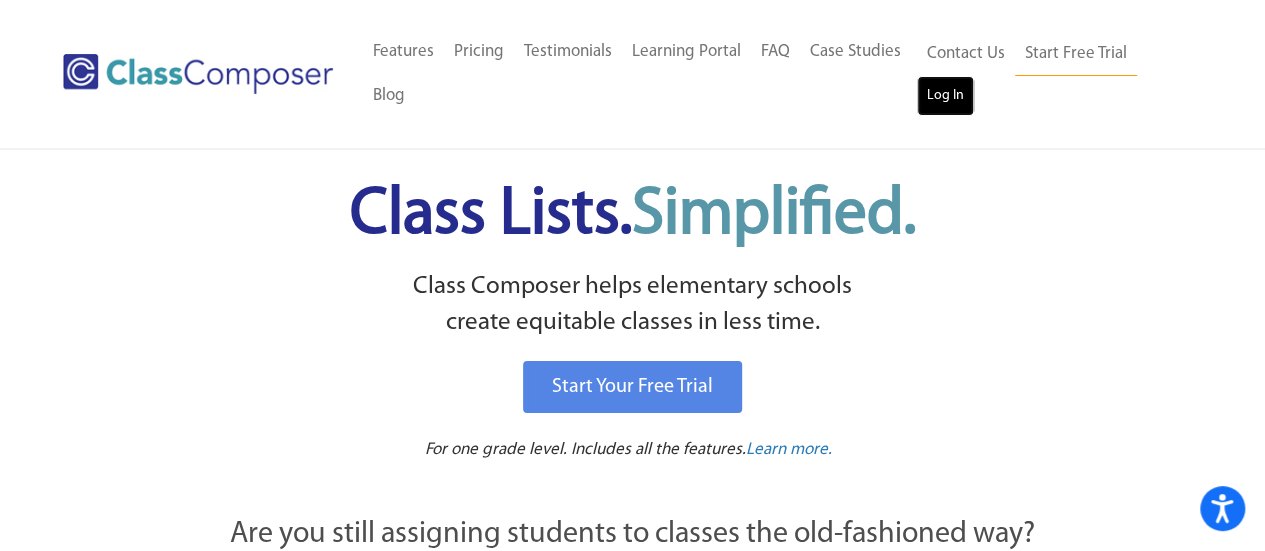 click on "Log In" at bounding box center [945, 96] 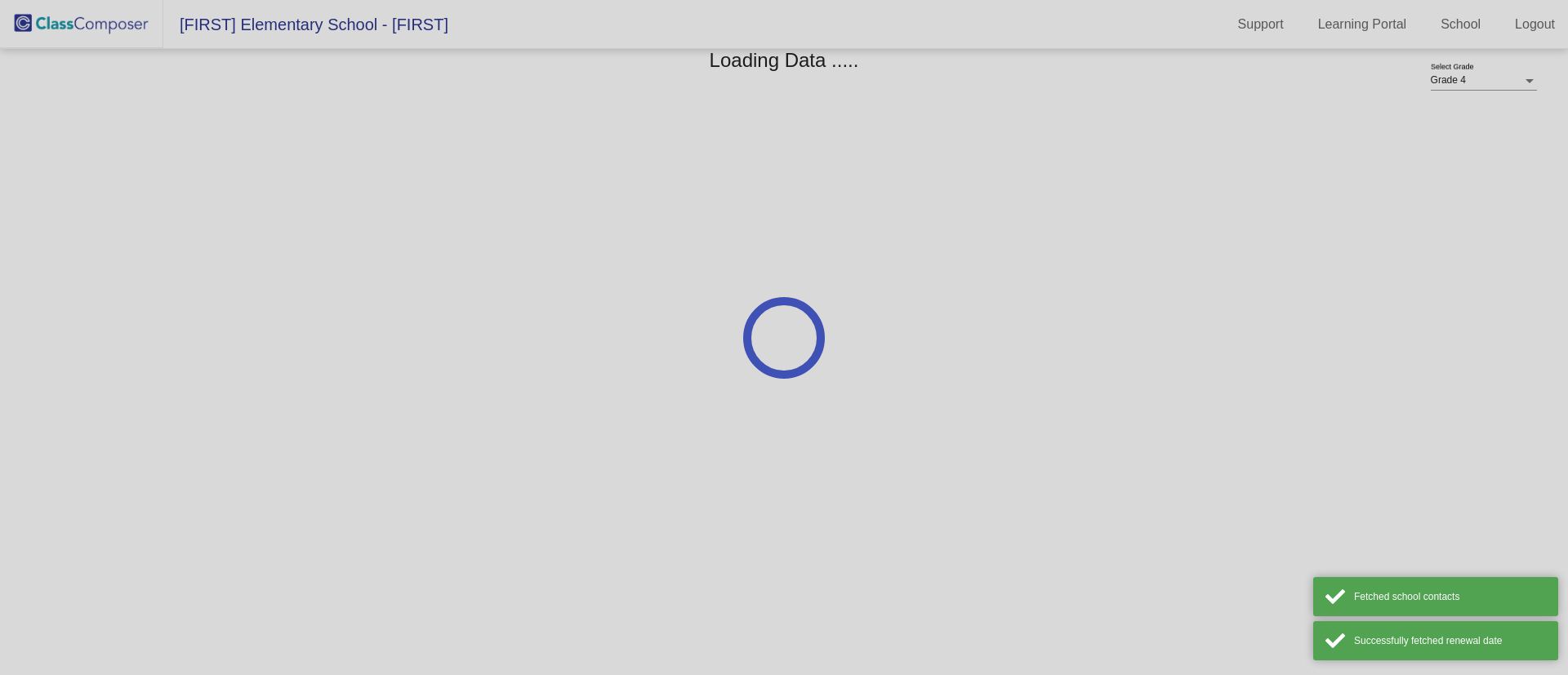 scroll, scrollTop: 0, scrollLeft: 0, axis: both 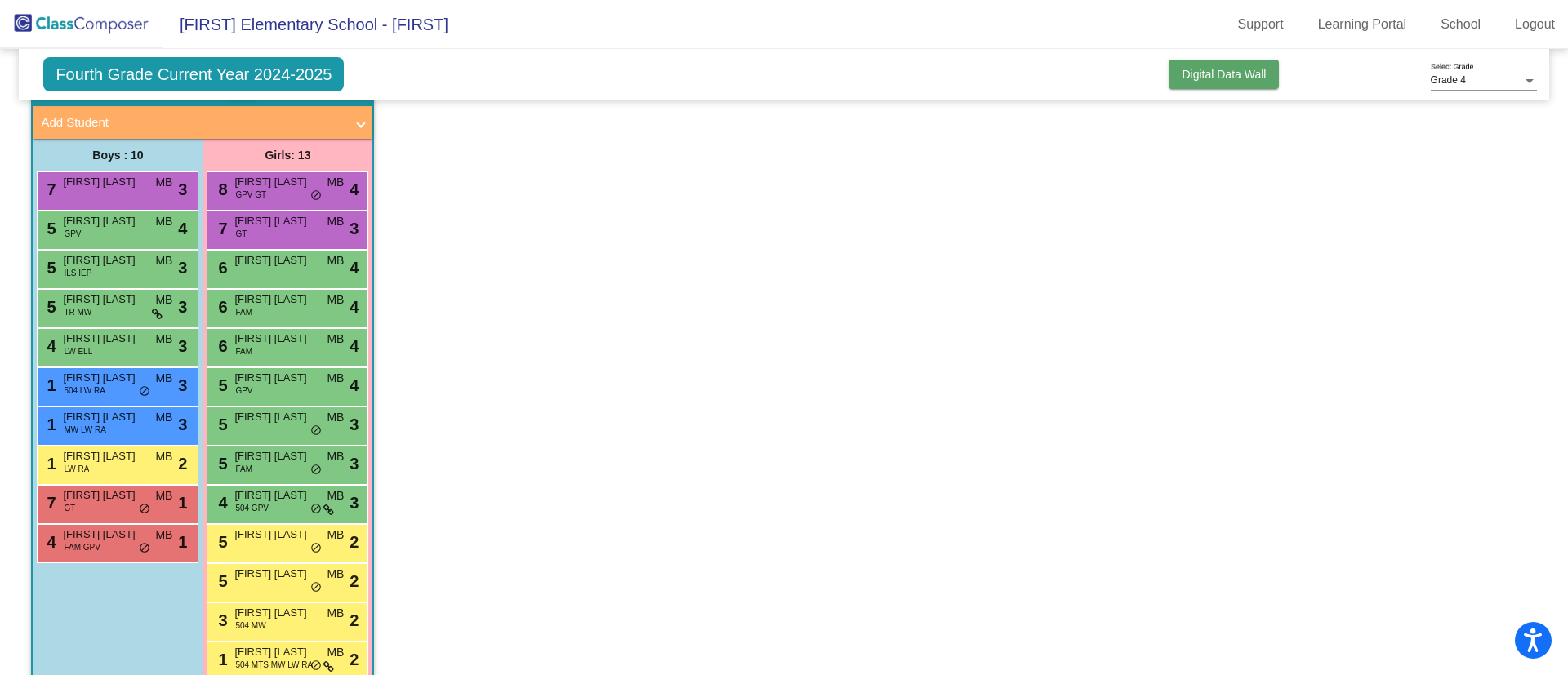 click on "Digital Data Wall" 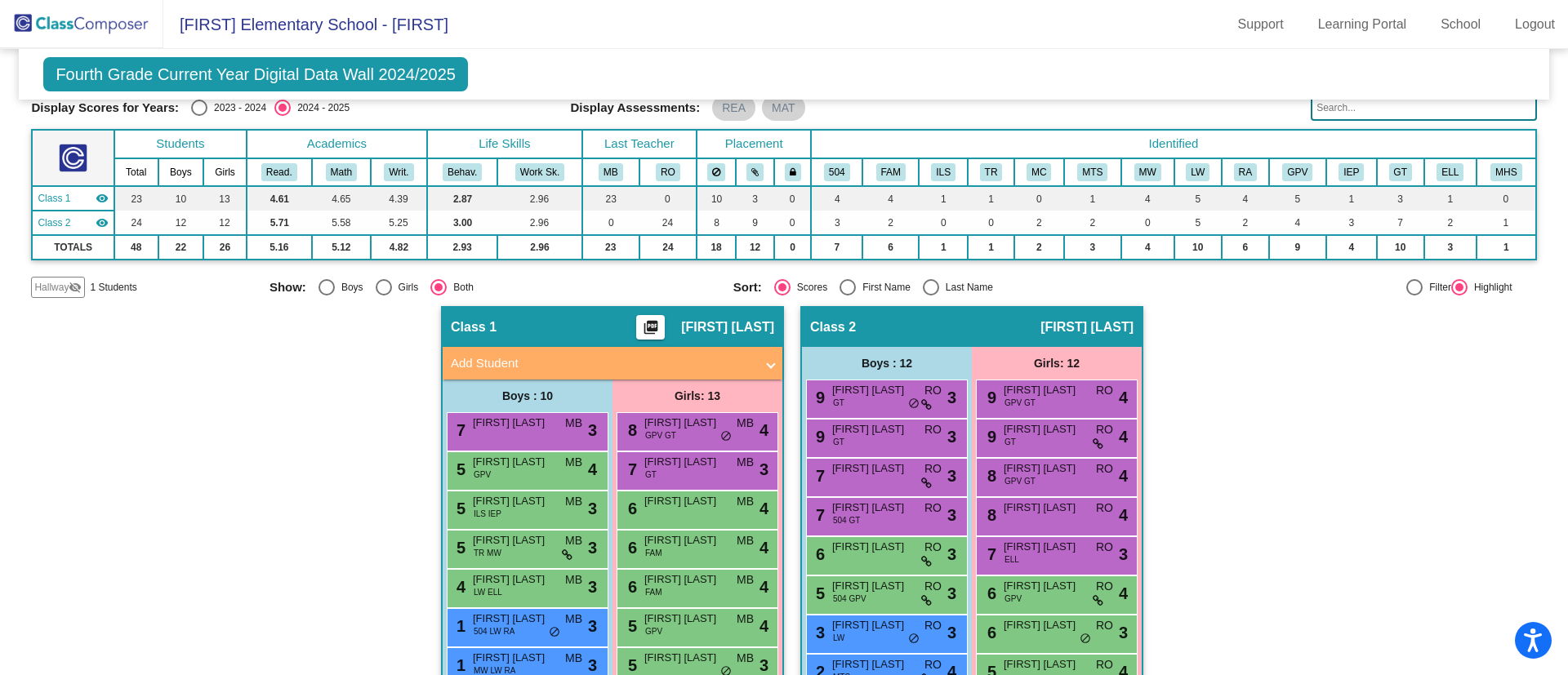 scroll, scrollTop: 367, scrollLeft: 0, axis: vertical 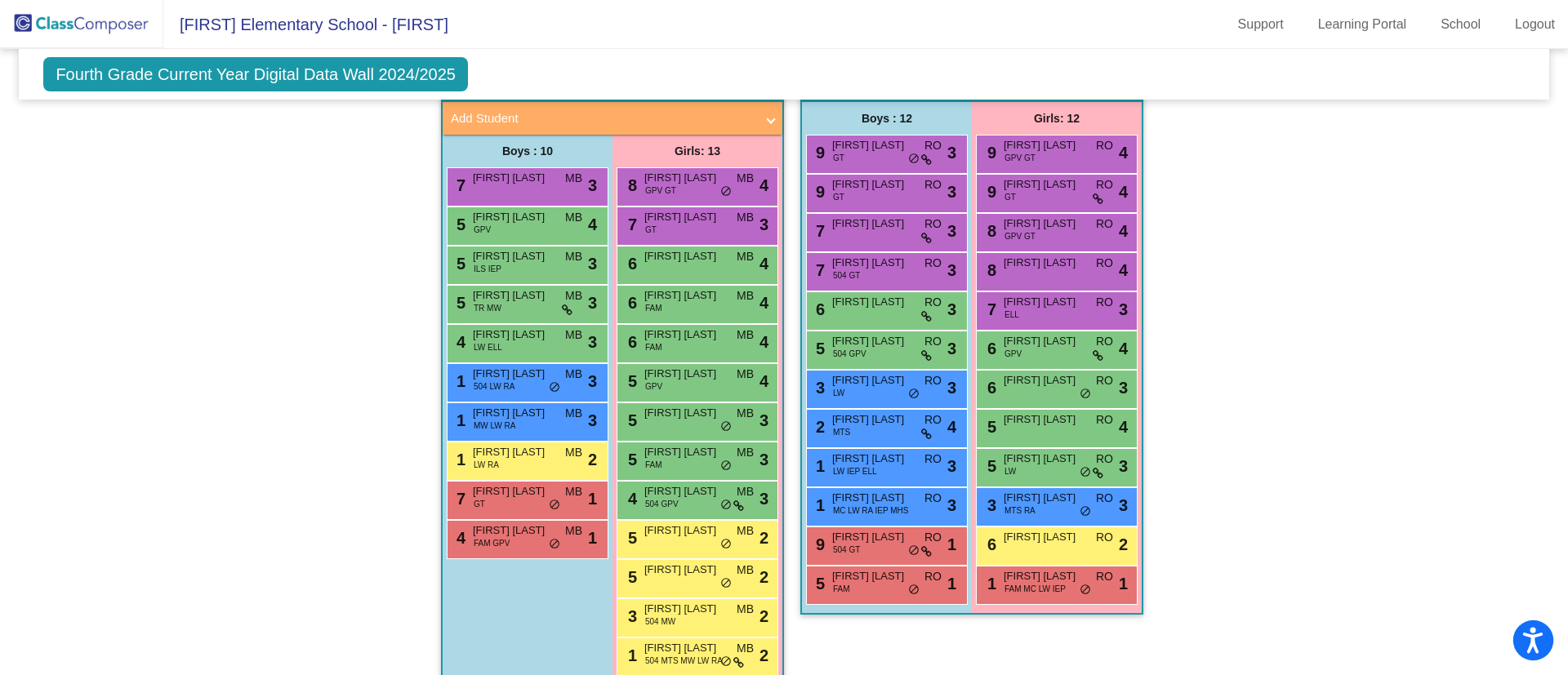 drag, startPoint x: 1531, startPoint y: 631, endPoint x: 1459, endPoint y: 637, distance: 72.24957 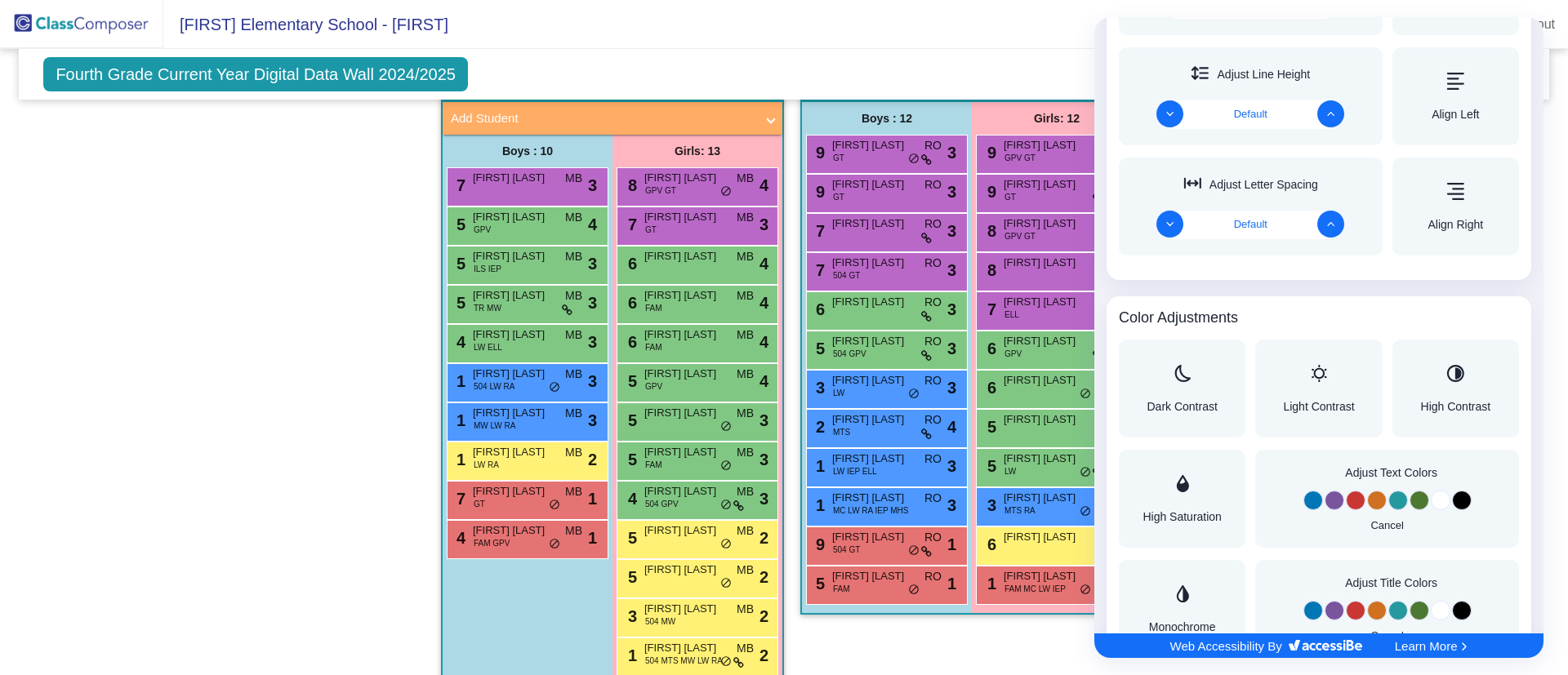 scroll, scrollTop: 1102, scrollLeft: 0, axis: vertical 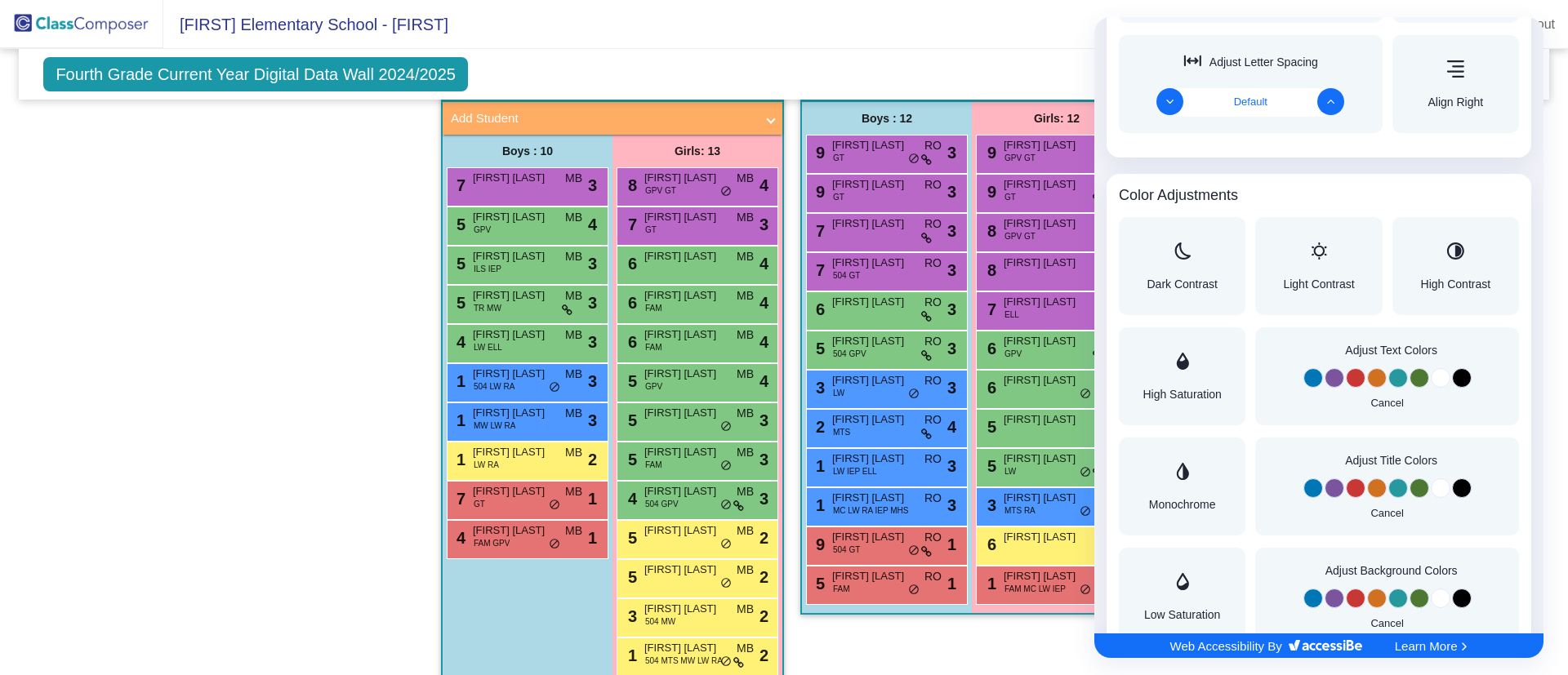 click 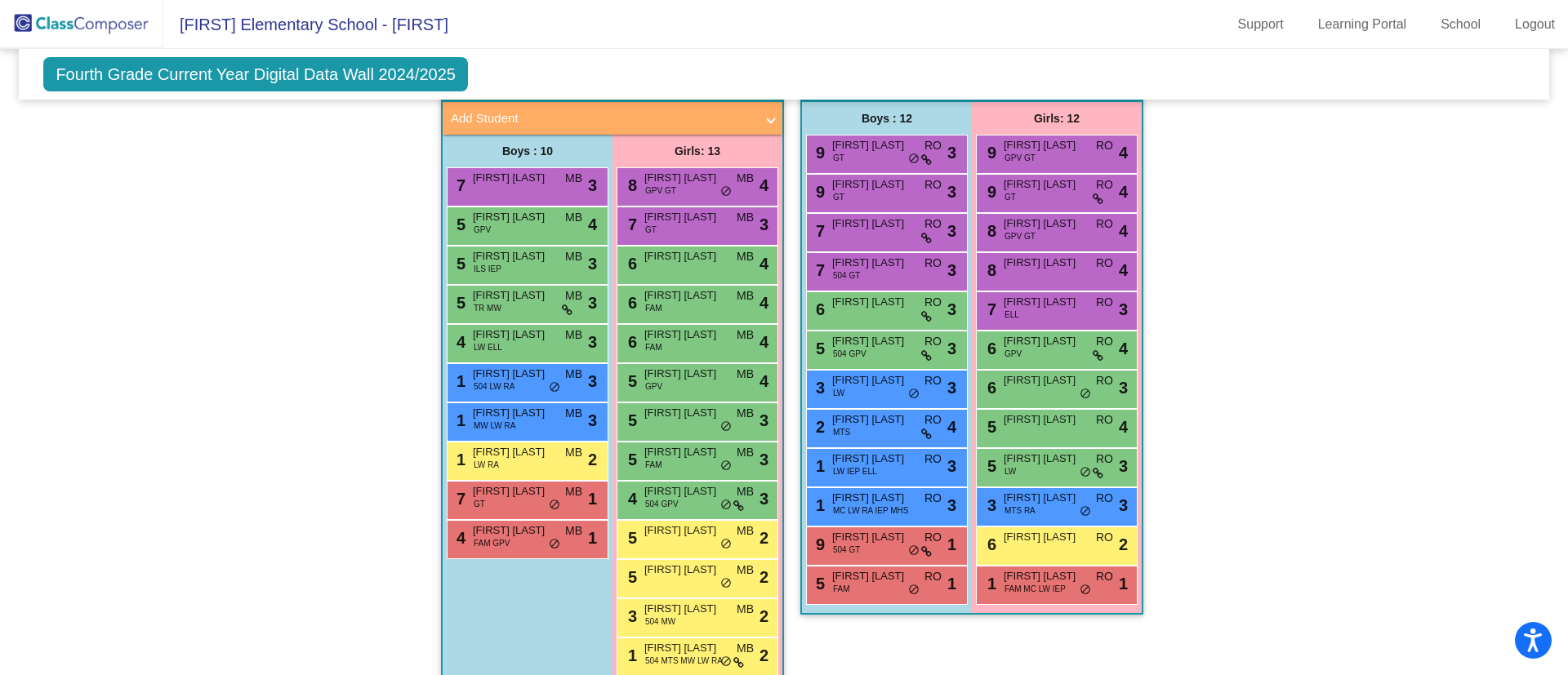 scroll, scrollTop: 0, scrollLeft: 0, axis: both 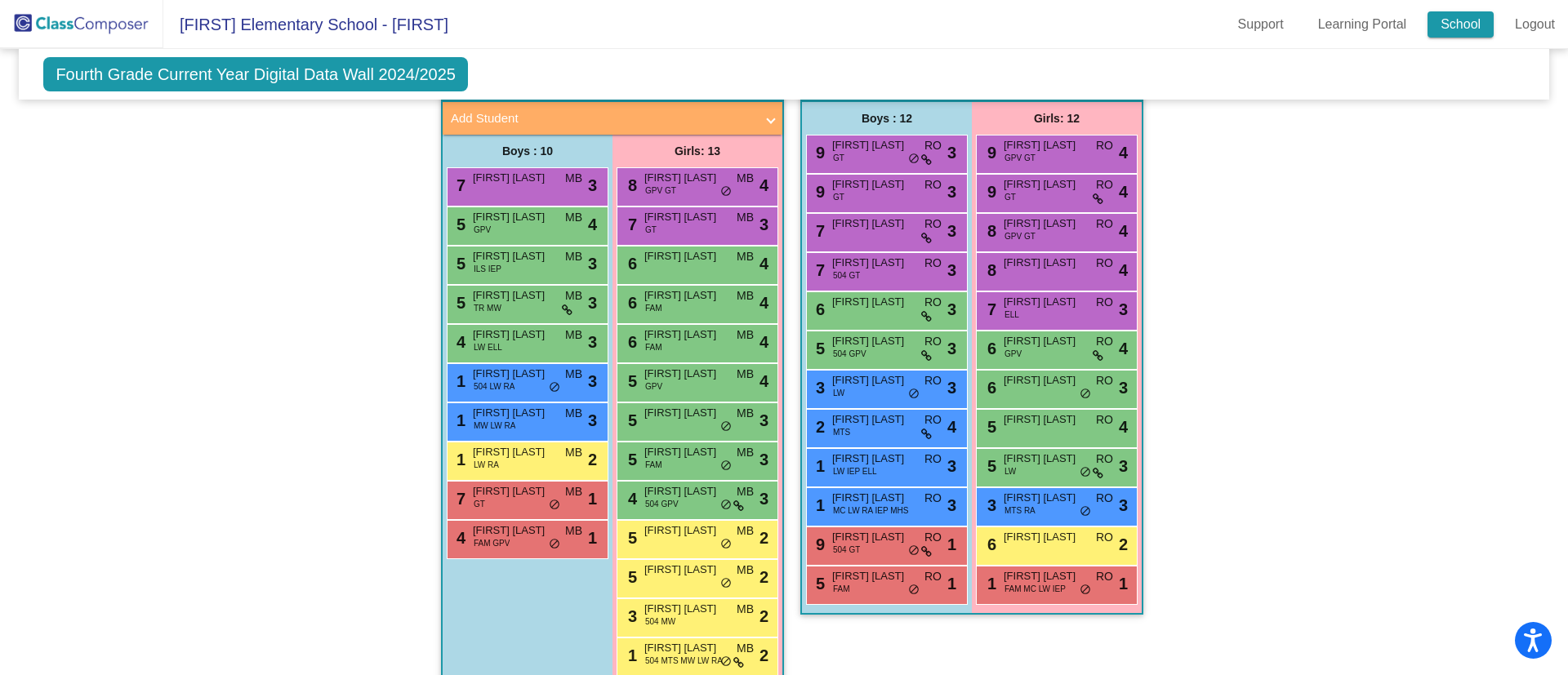 click on "School" 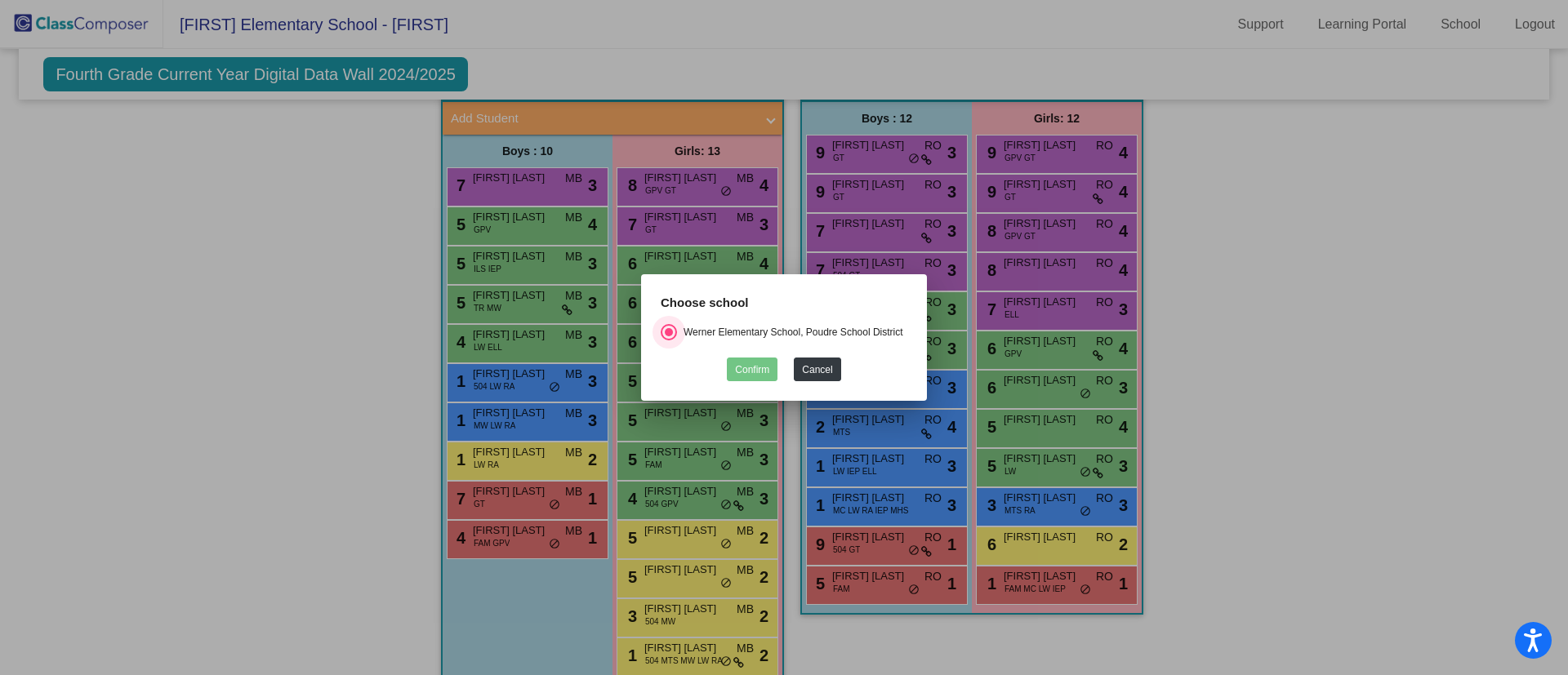 click on "Confirm Cancel" at bounding box center [784, 365] 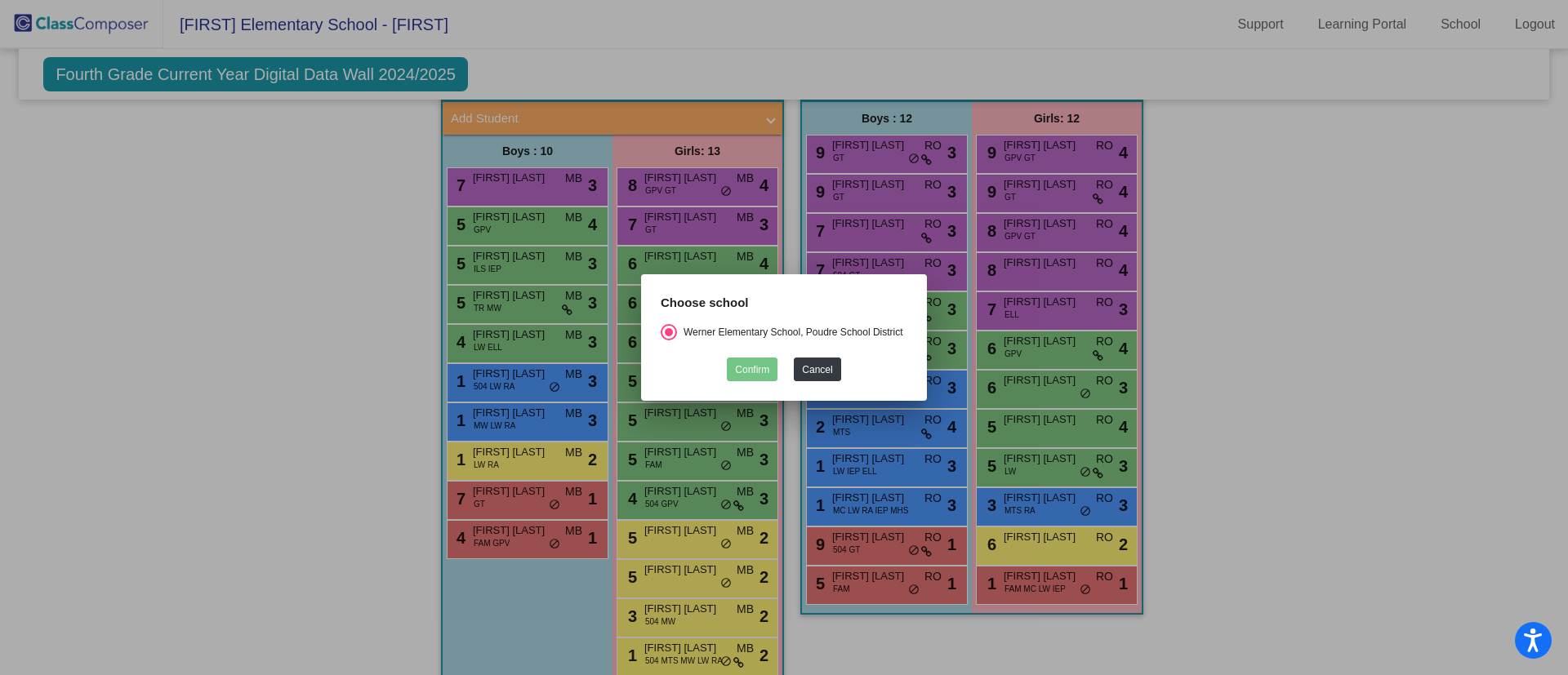 click on "Choose school    Werner Elementary School, Poudre School District Confirm Cancel" at bounding box center [784, 338] 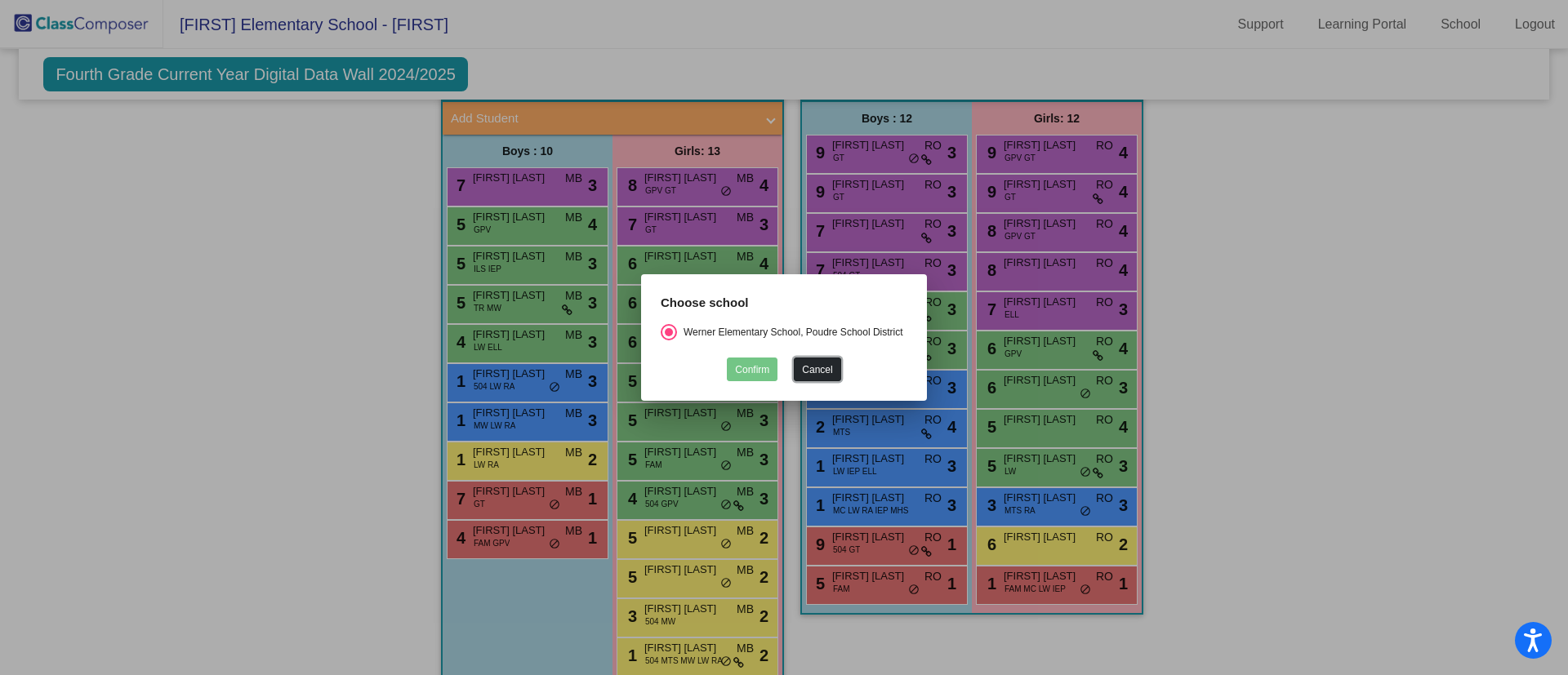click on "Cancel" at bounding box center [817, 369] 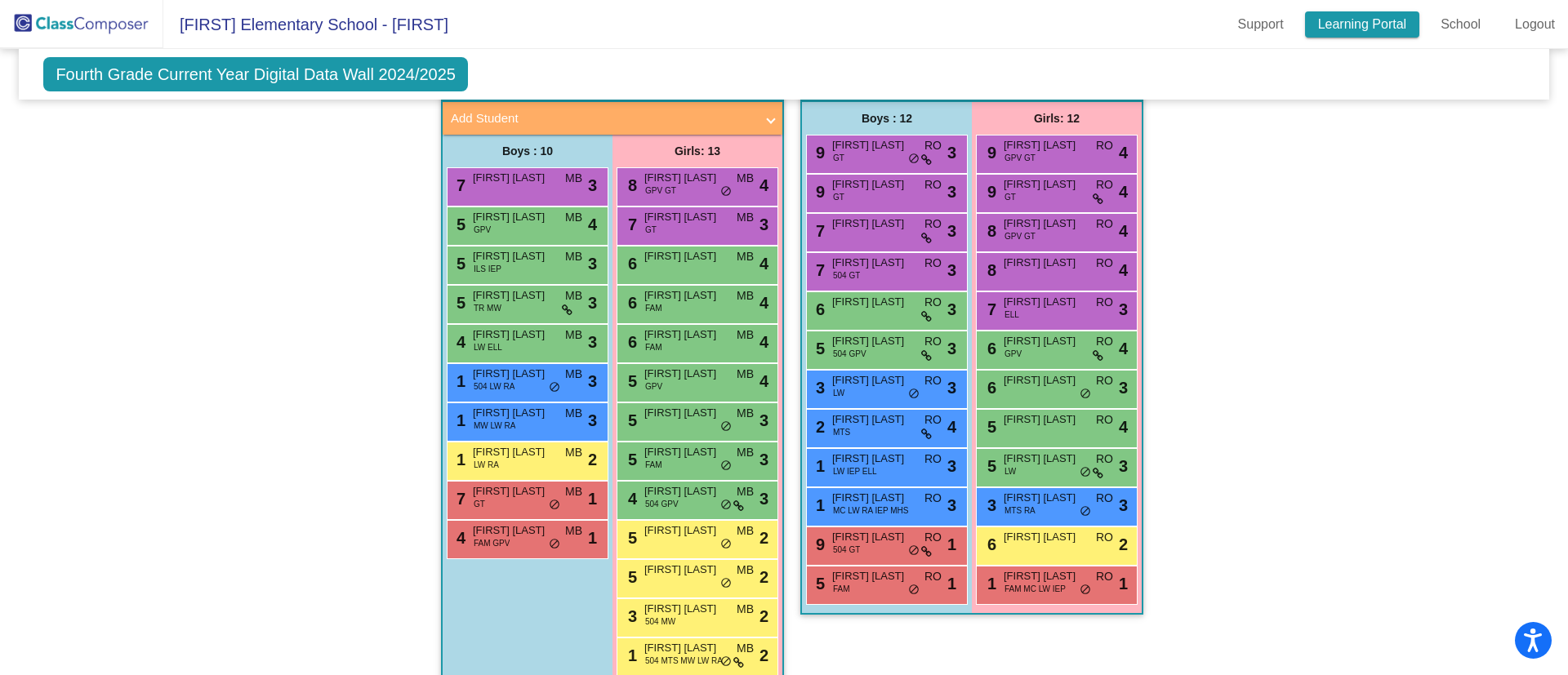click on "Learning Portal" 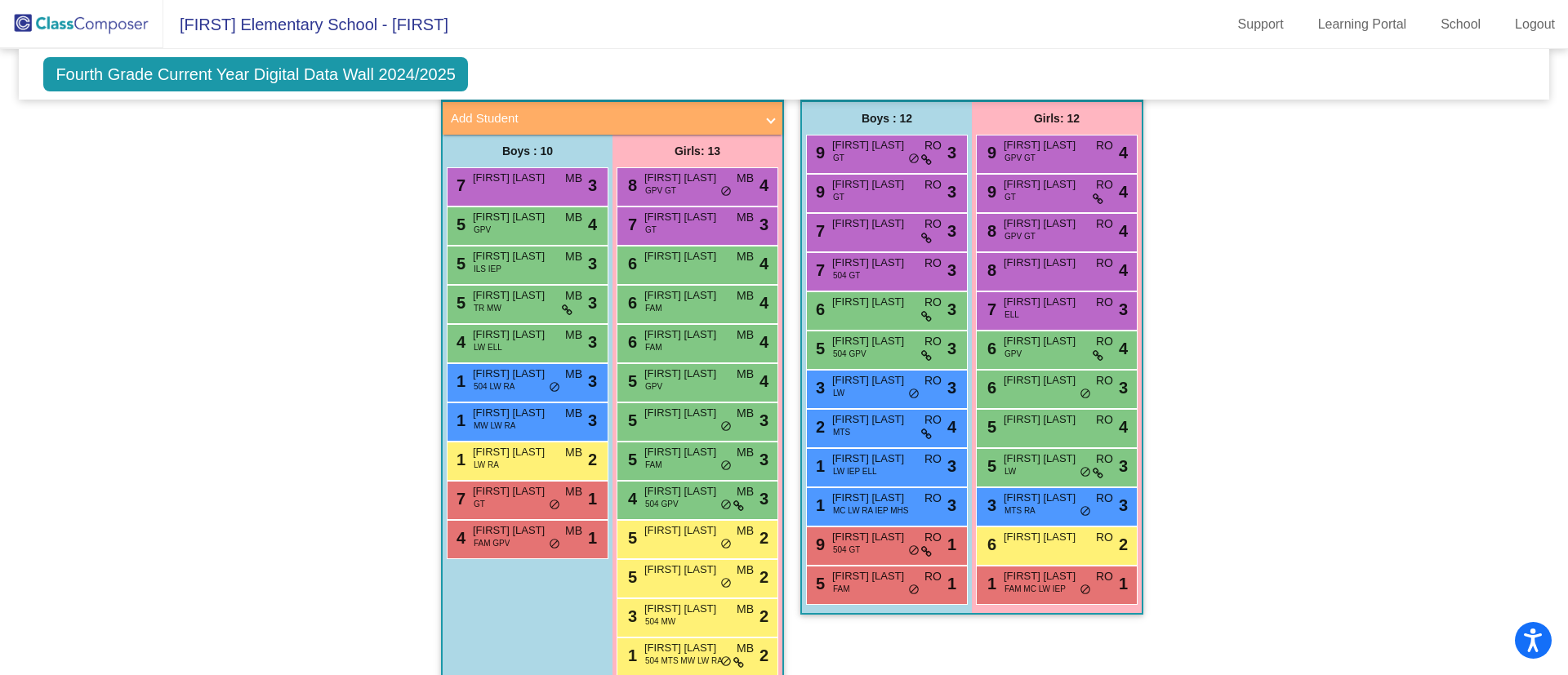 drag, startPoint x: 1188, startPoint y: 231, endPoint x: 1279, endPoint y: 232, distance: 91.0055 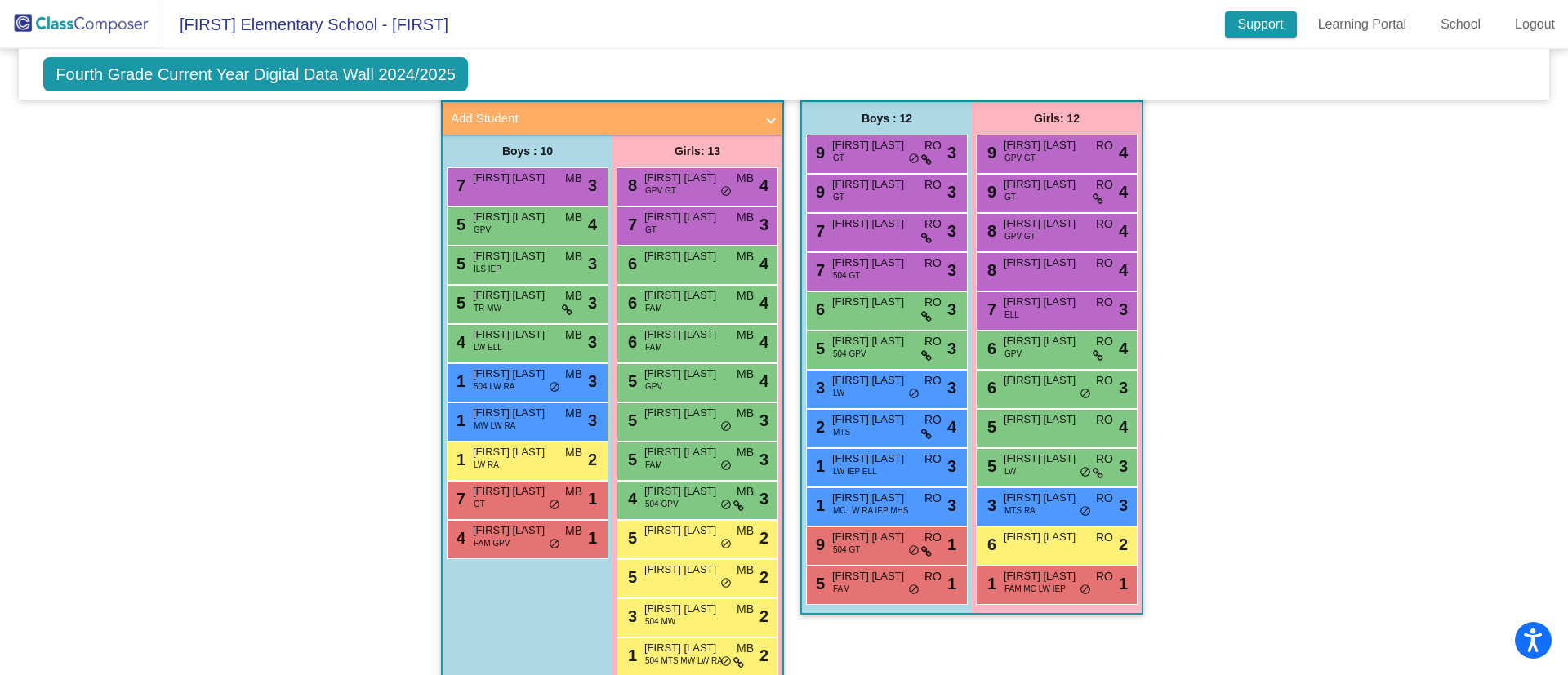 click on "Support" 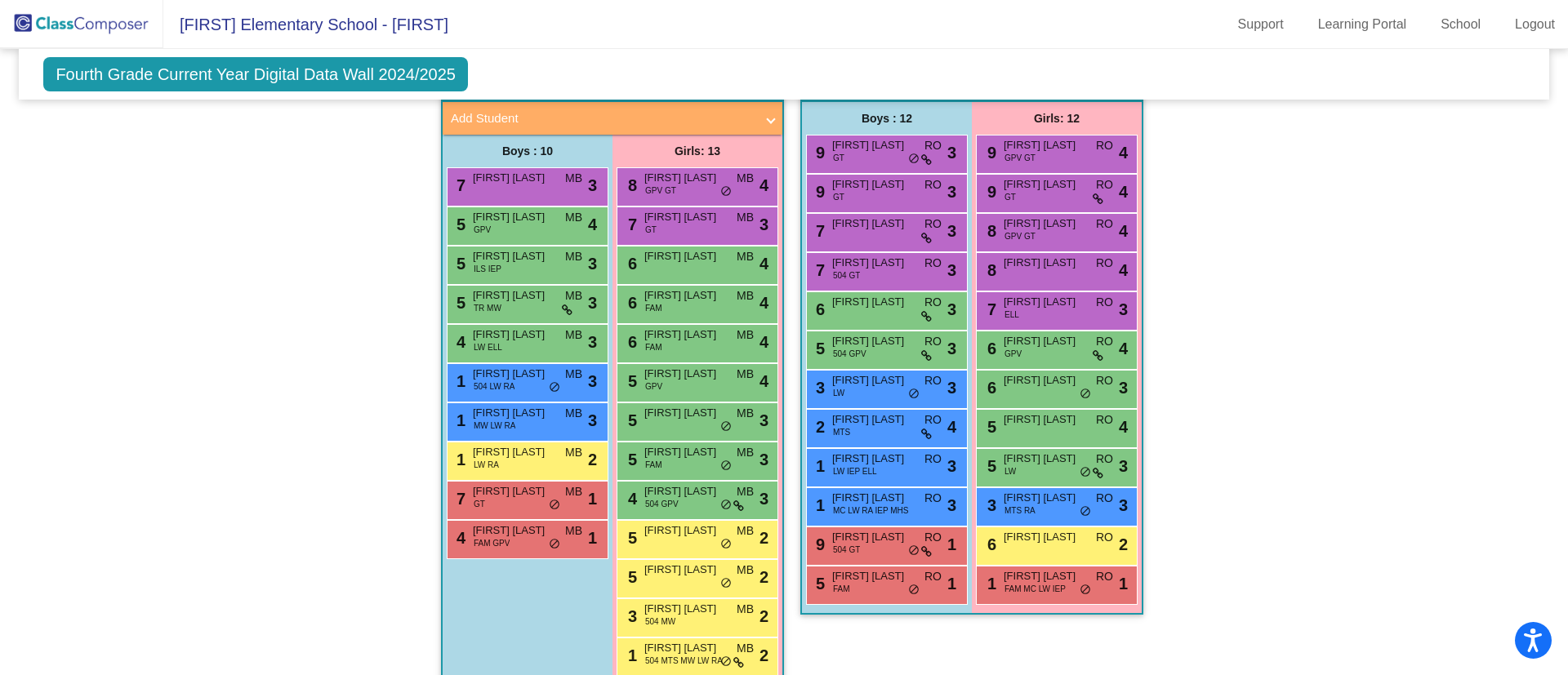 click on "[SCHOOL NAME] - [FIRST]" 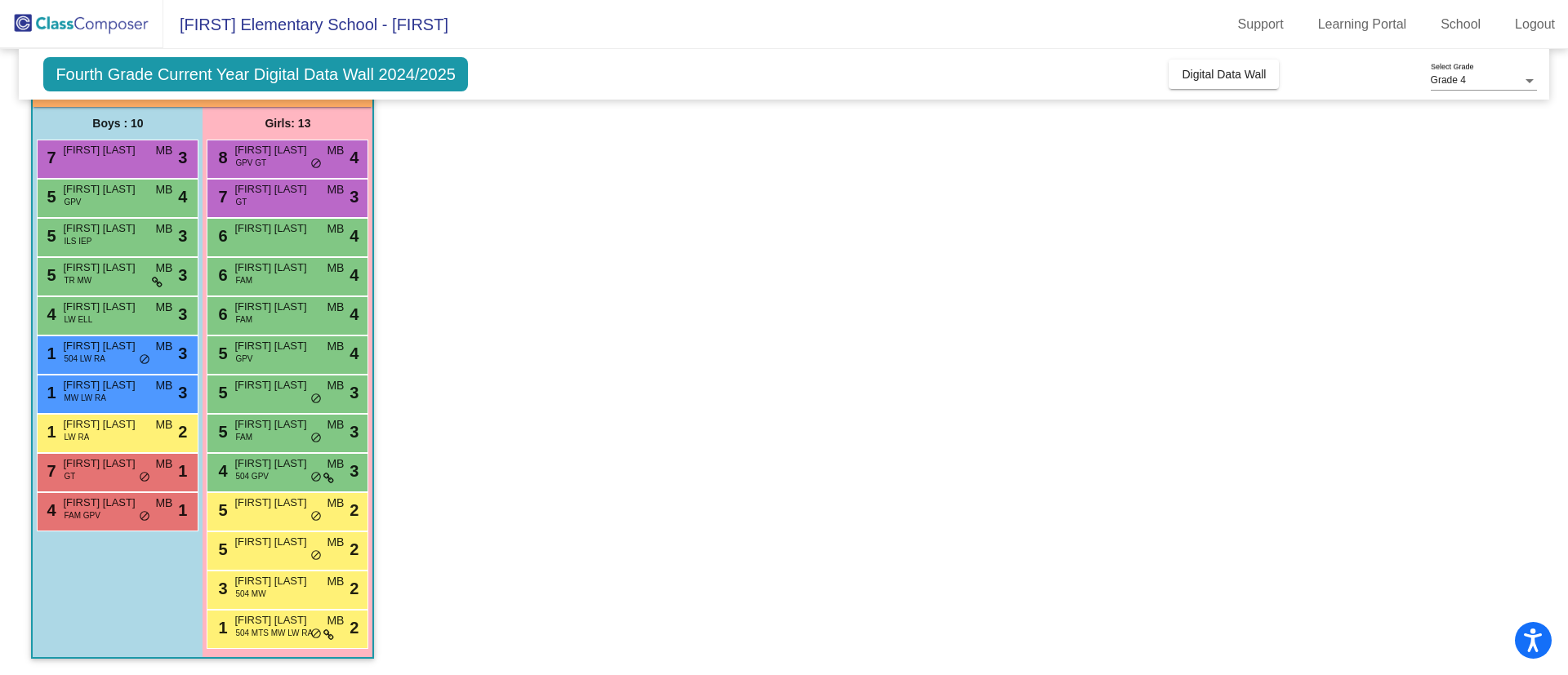 click 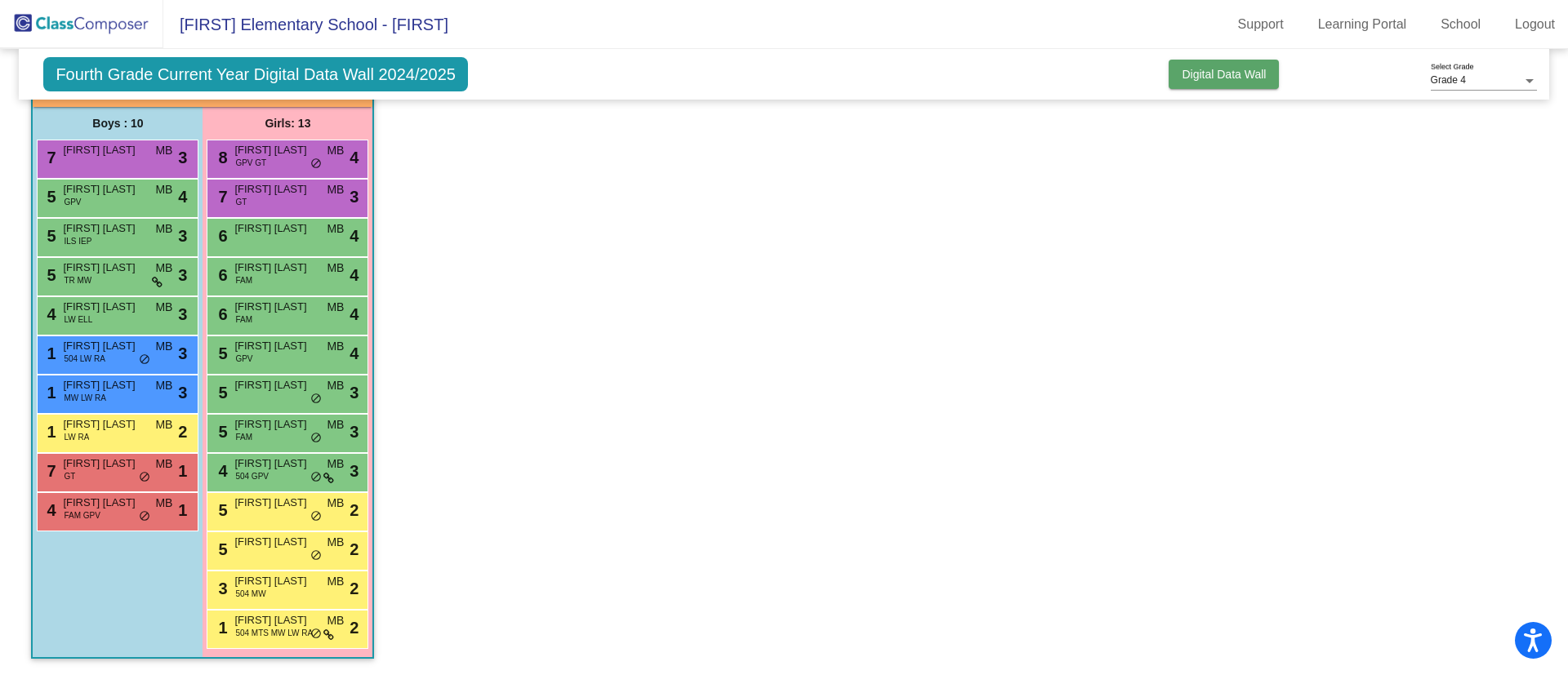 click on "Digital Data Wall" 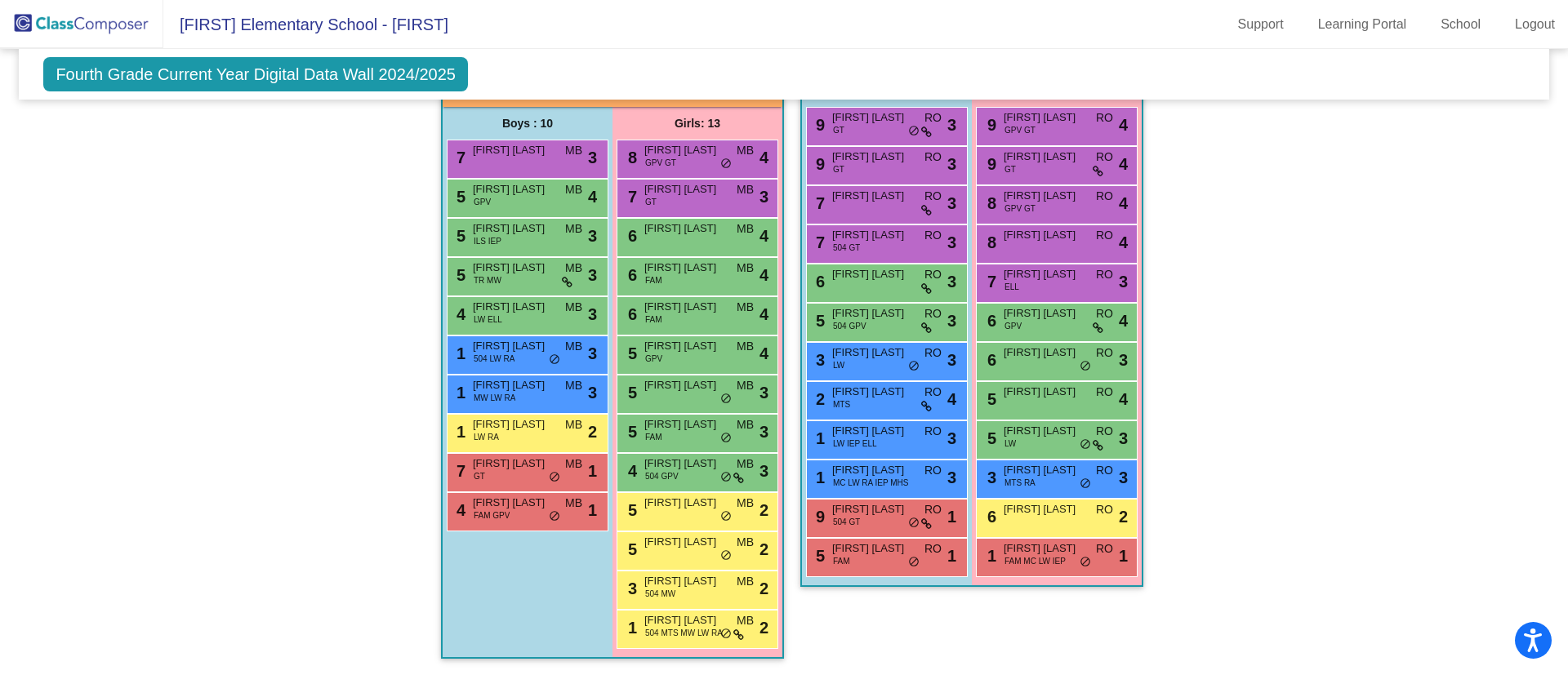 scroll, scrollTop: 273, scrollLeft: 0, axis: vertical 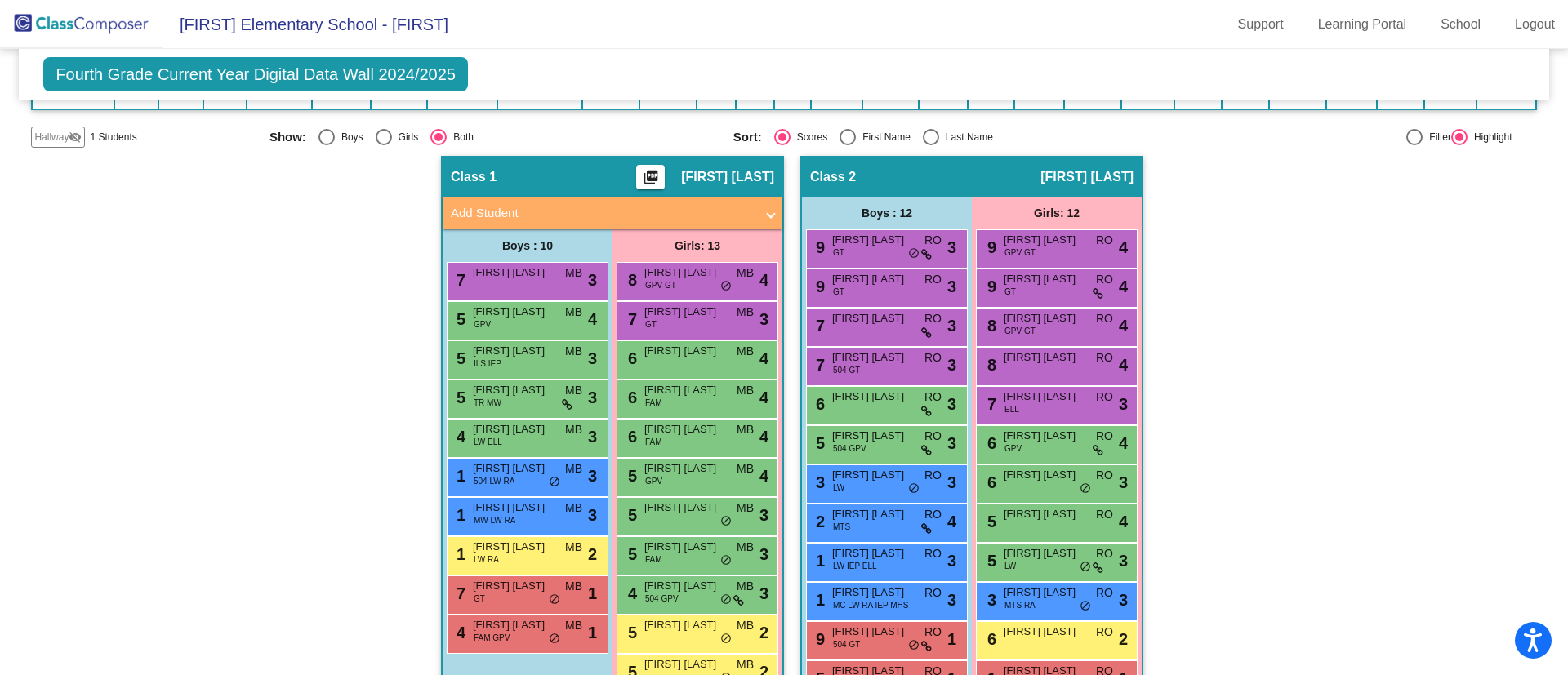 click on "Hallway" 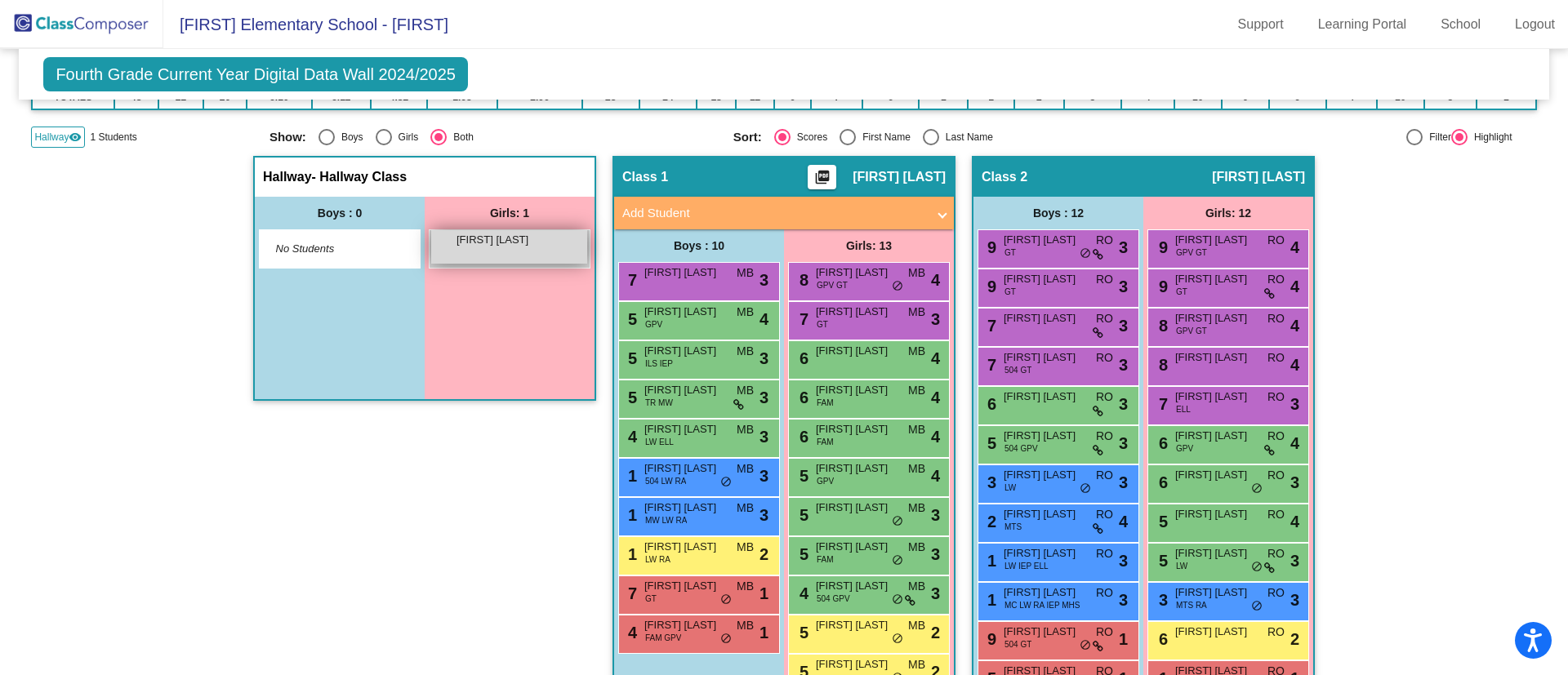 click on "Victoria Wightman" at bounding box center [497, 240] 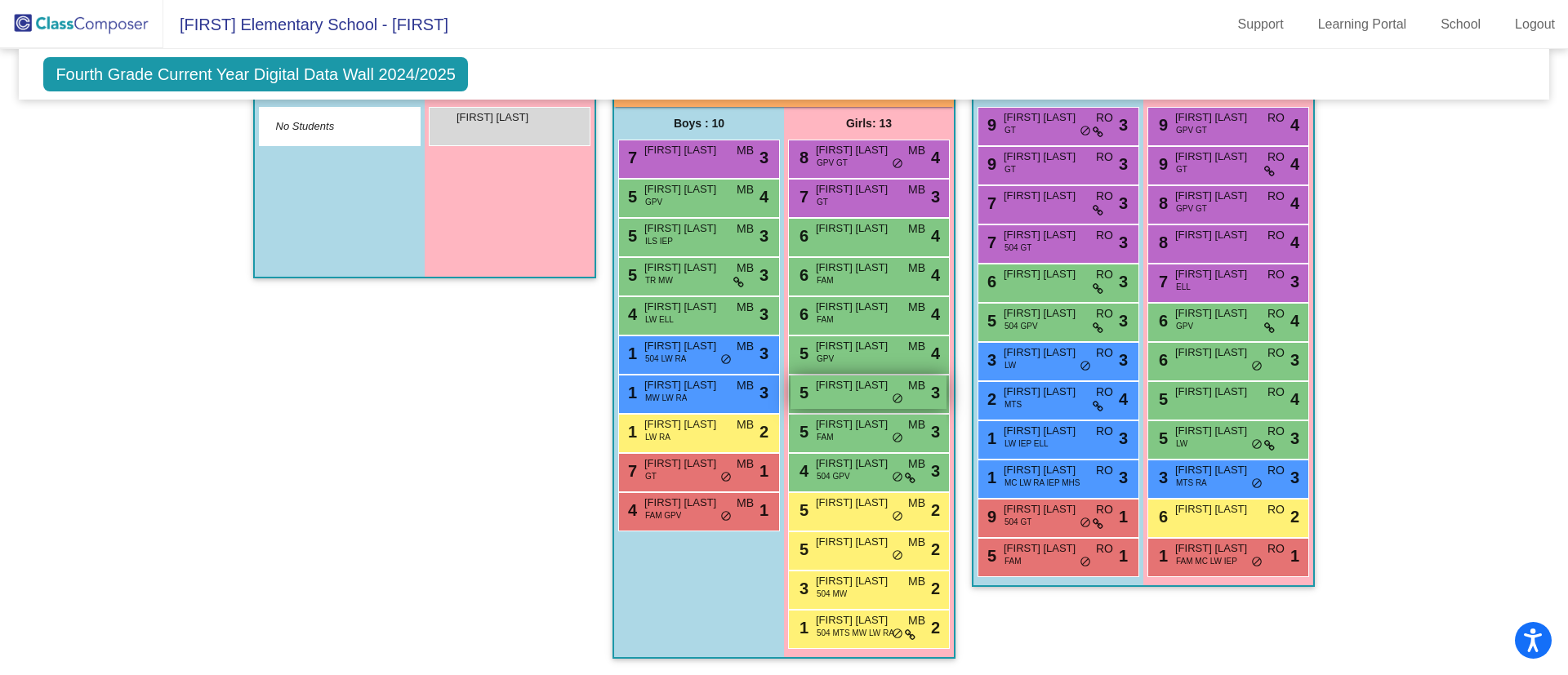 scroll, scrollTop: 273, scrollLeft: 0, axis: vertical 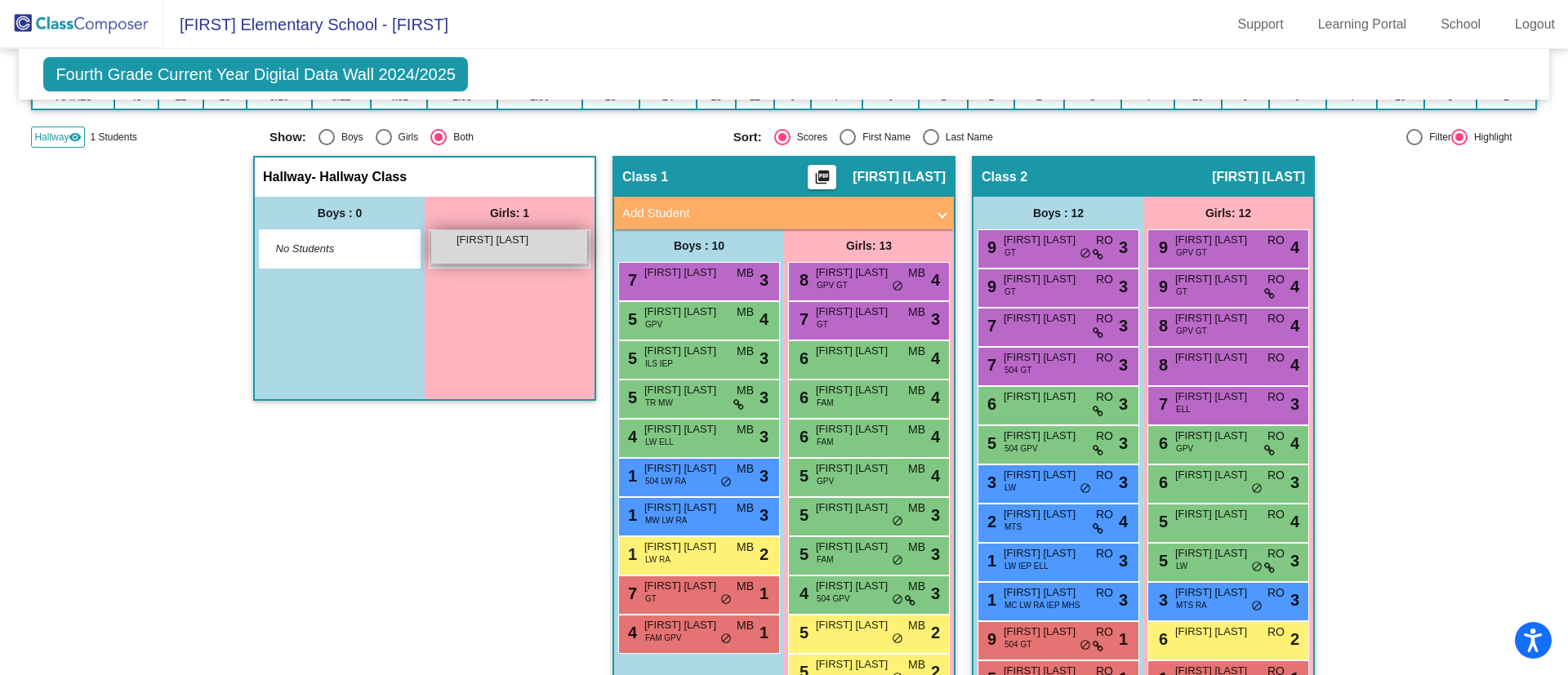 click on "Victoria Wightman" at bounding box center [497, 240] 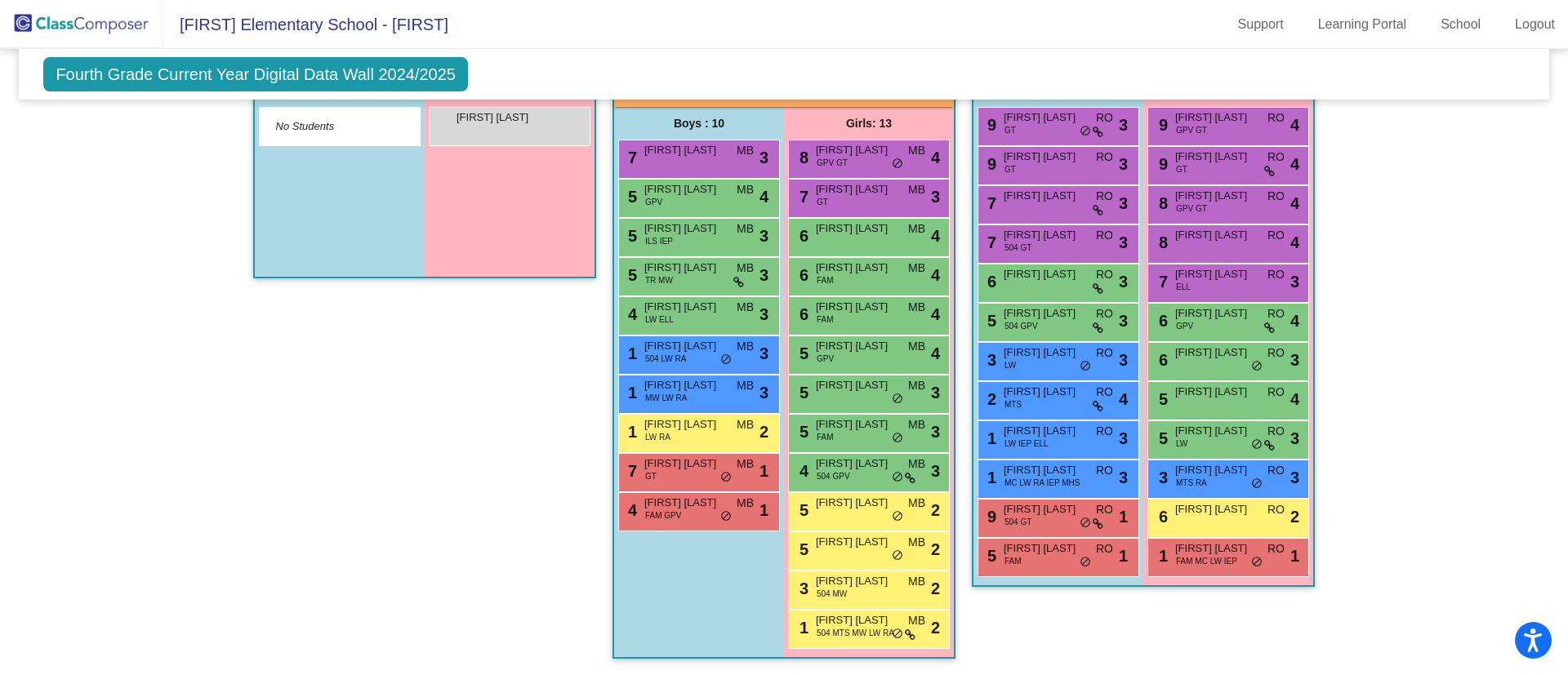scroll, scrollTop: 273, scrollLeft: 0, axis: vertical 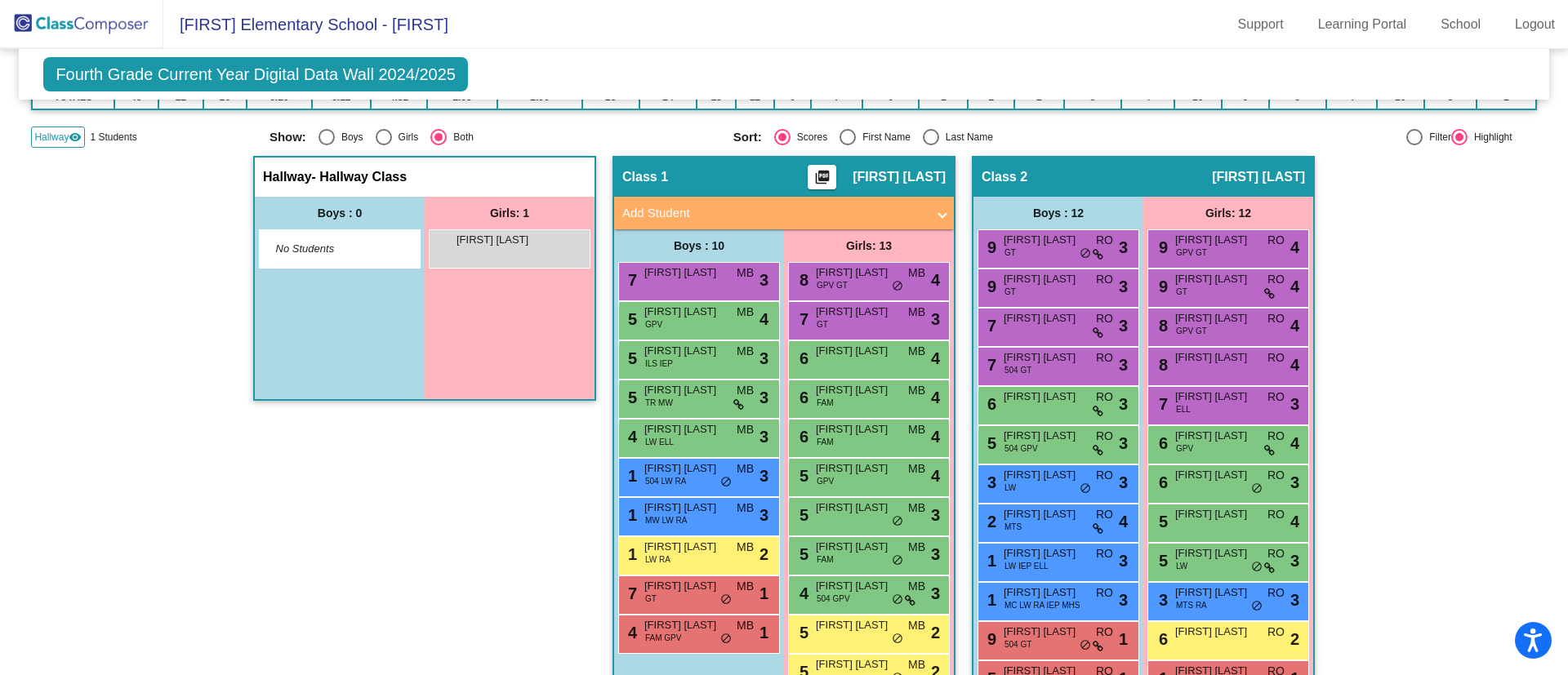 click 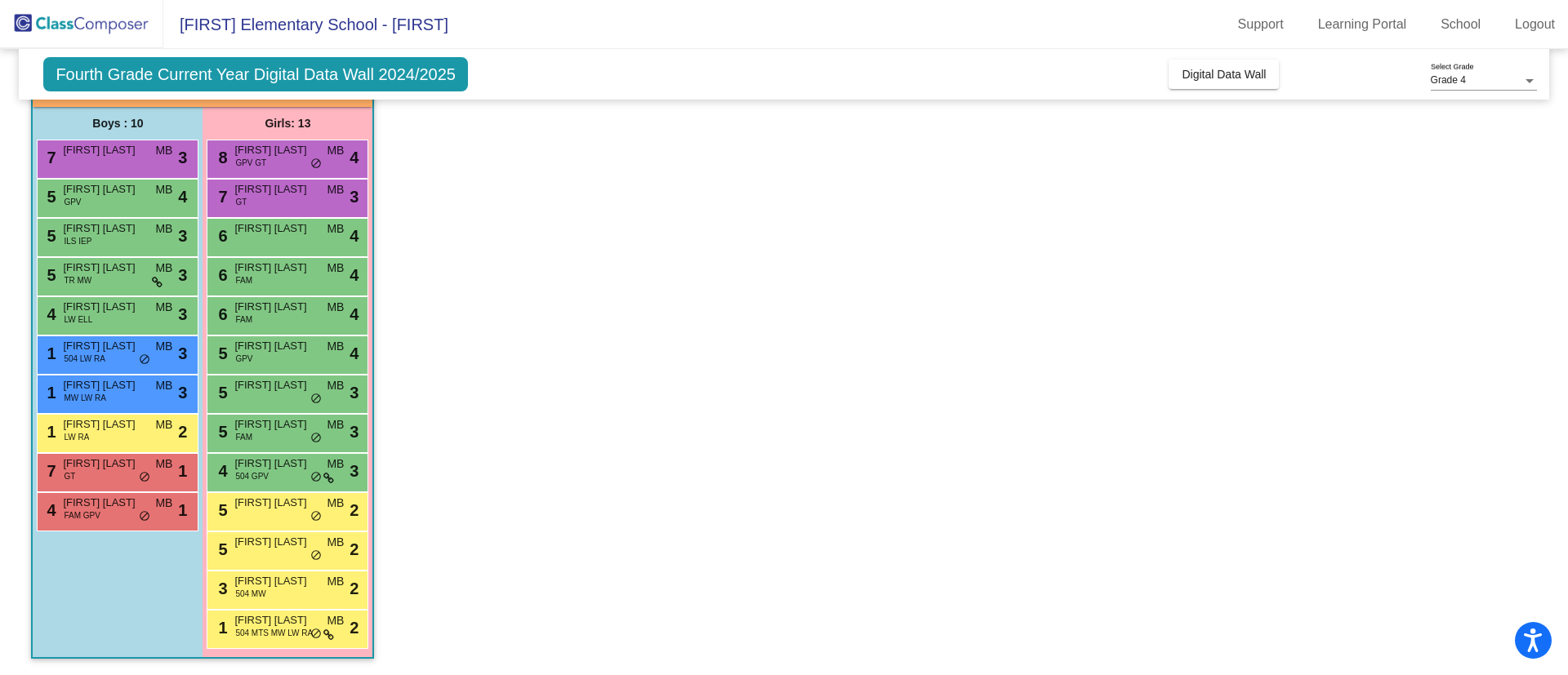 click on "Fourth Grade Current Year Digital Data Wall 2024/2025" 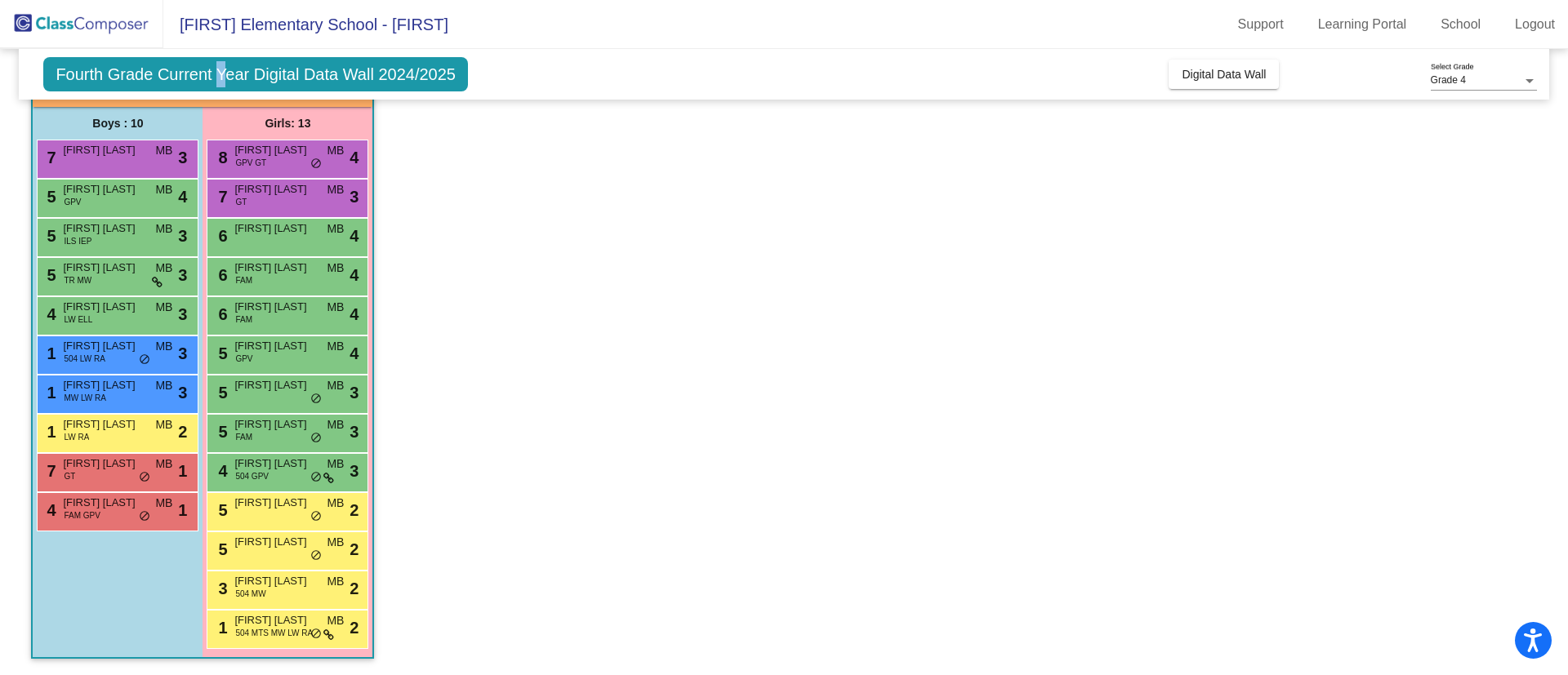 click on "Fourth Grade Current Year Digital Data Wall 2024/2025" 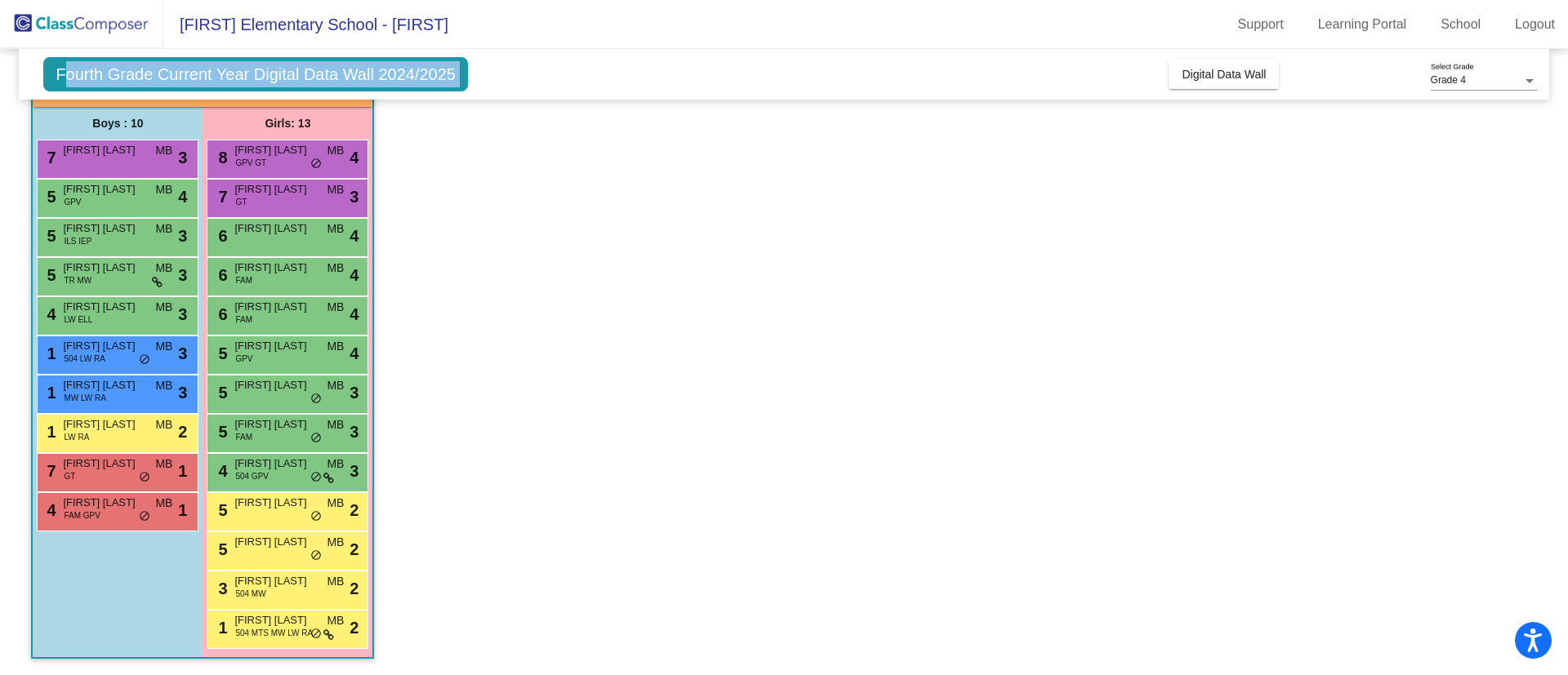click on "Fourth Grade Current Year Digital Data Wall 2024/2025" 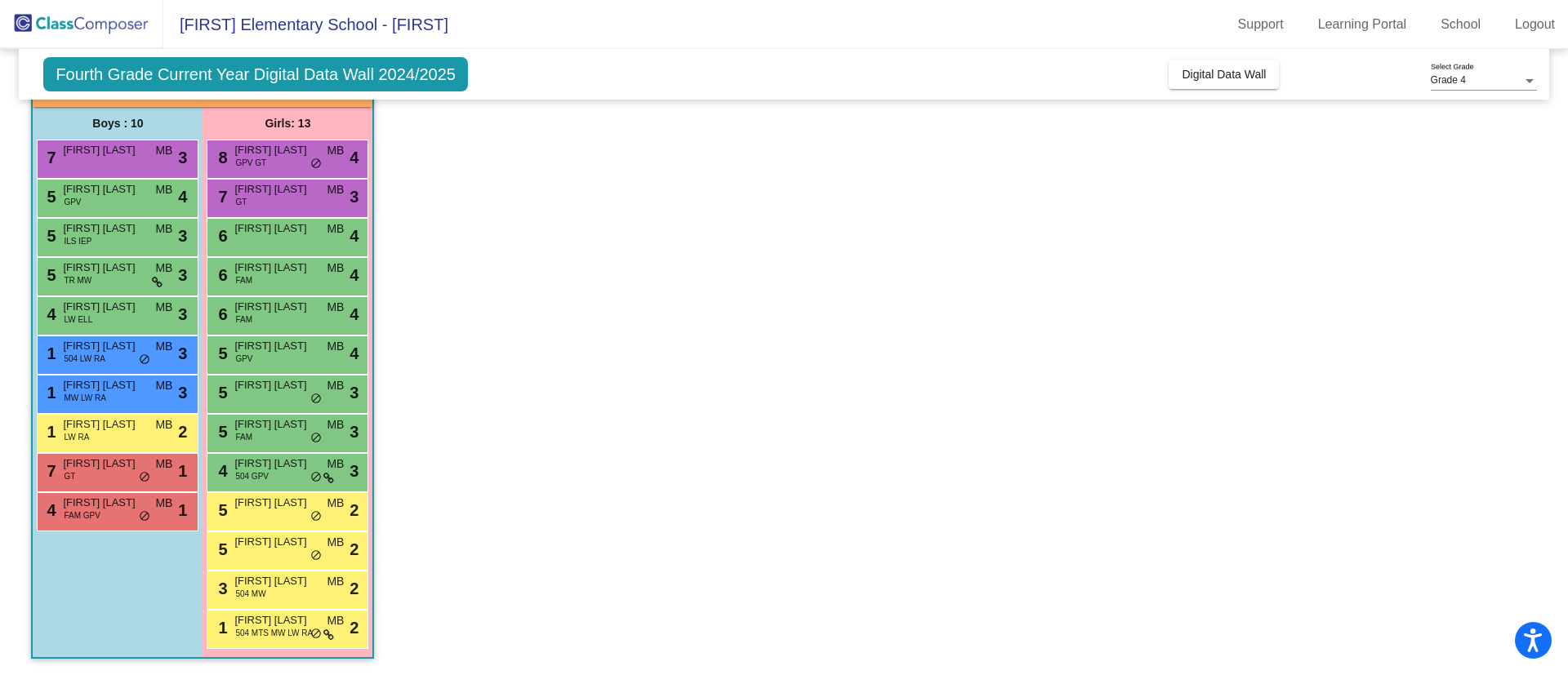 click on "[SCHOOL NAME] - [FIRST]" 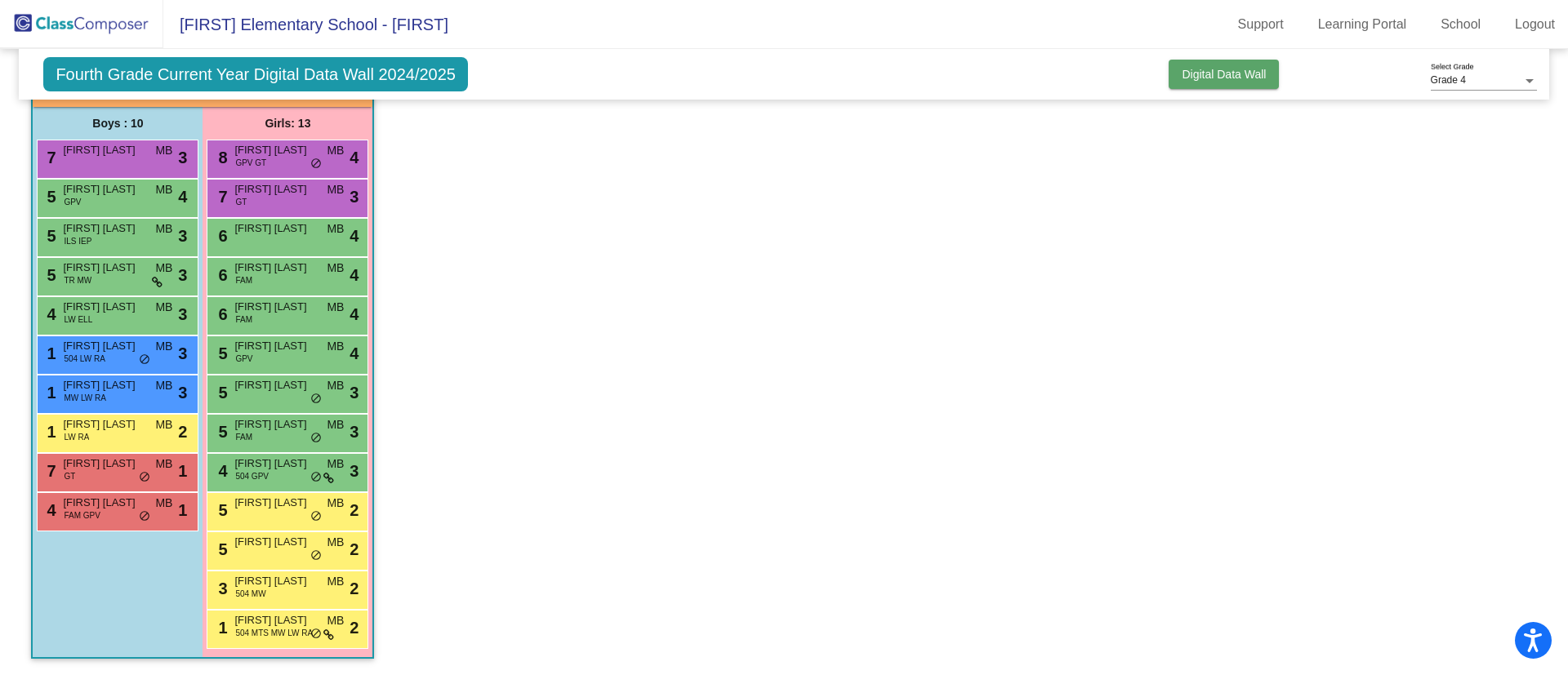 click on "Digital Data Wall" 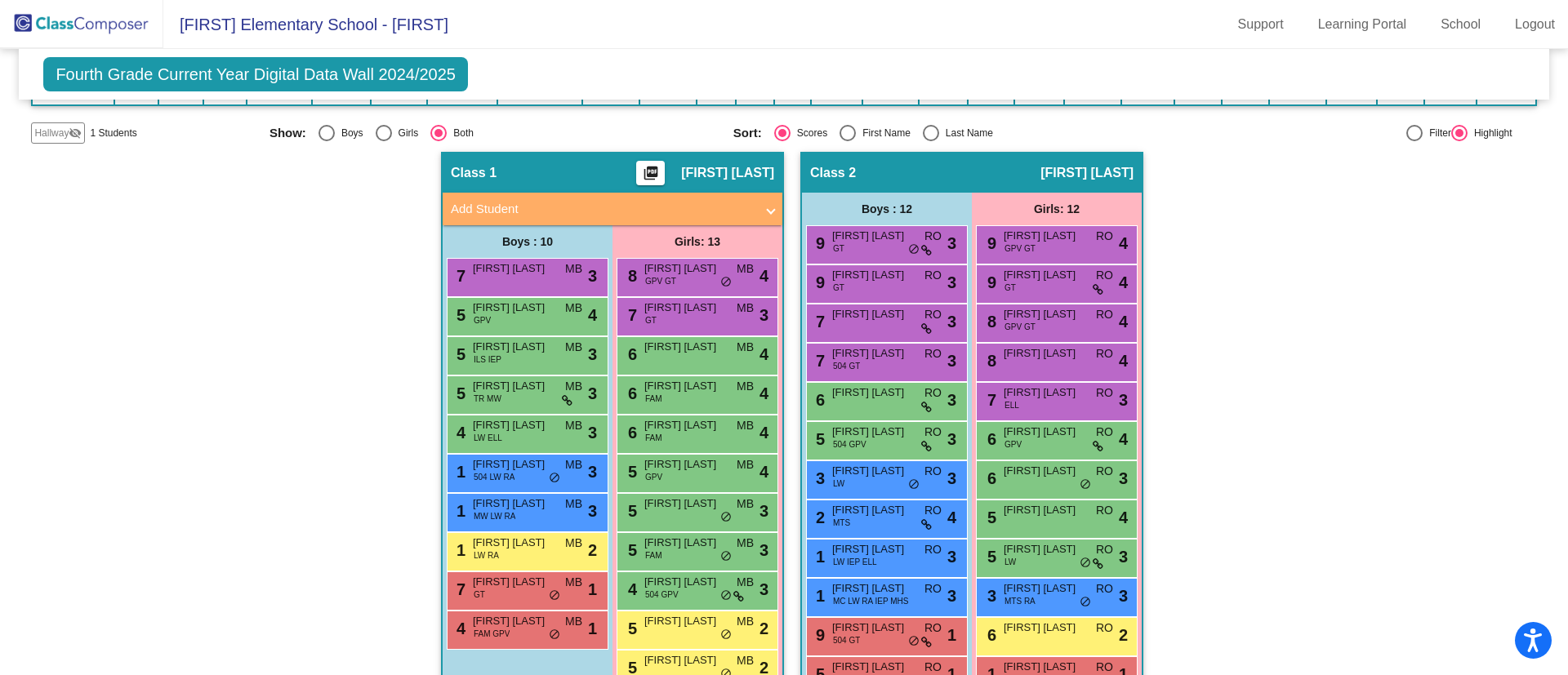 scroll, scrollTop: 32, scrollLeft: 0, axis: vertical 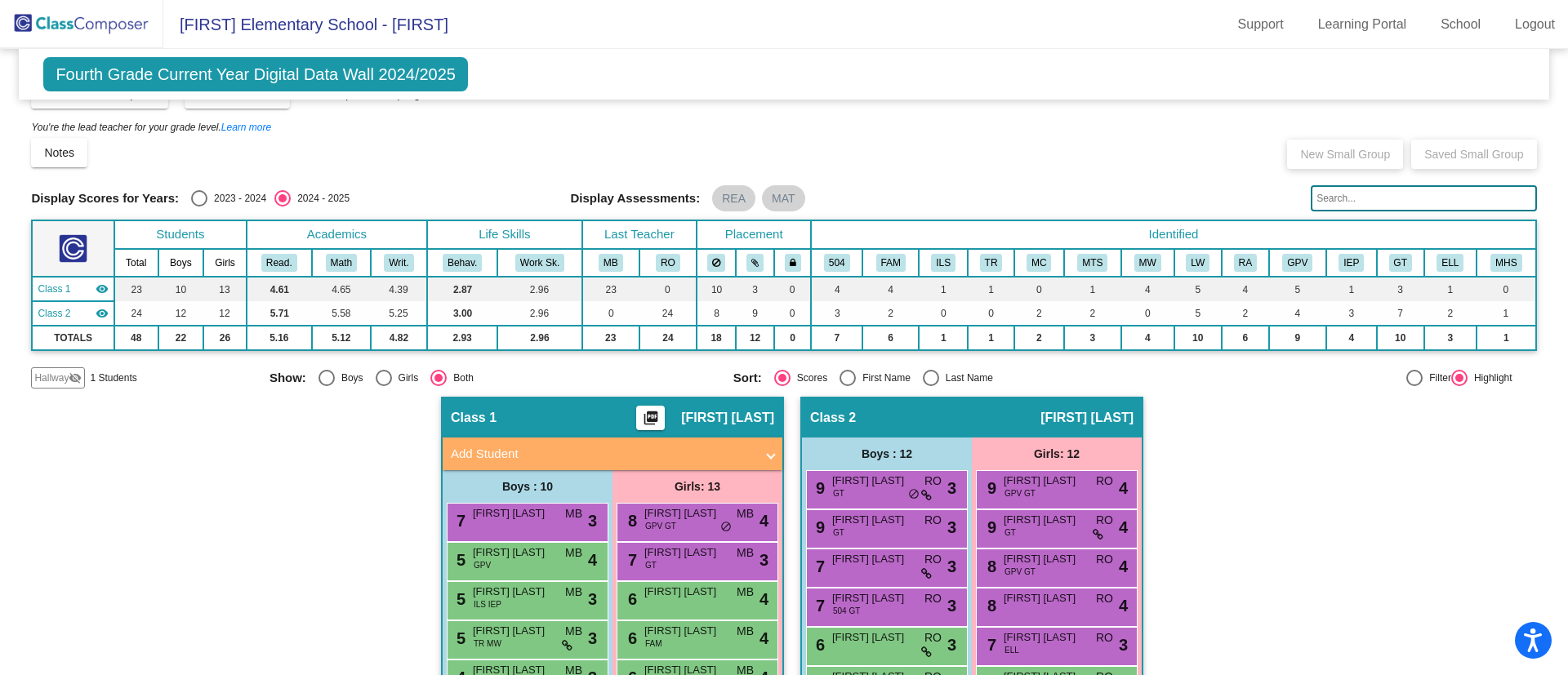 click 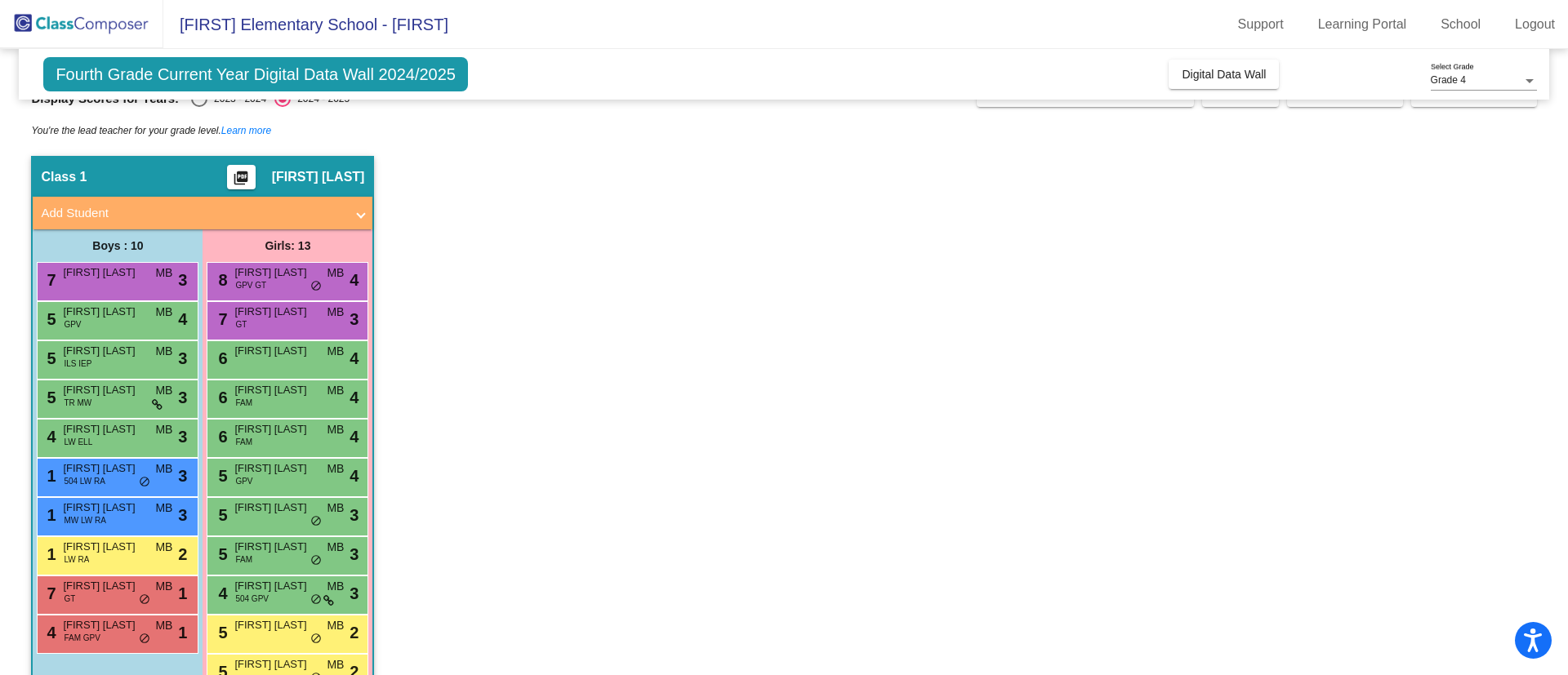 click on "Grade 4 Select Grade" 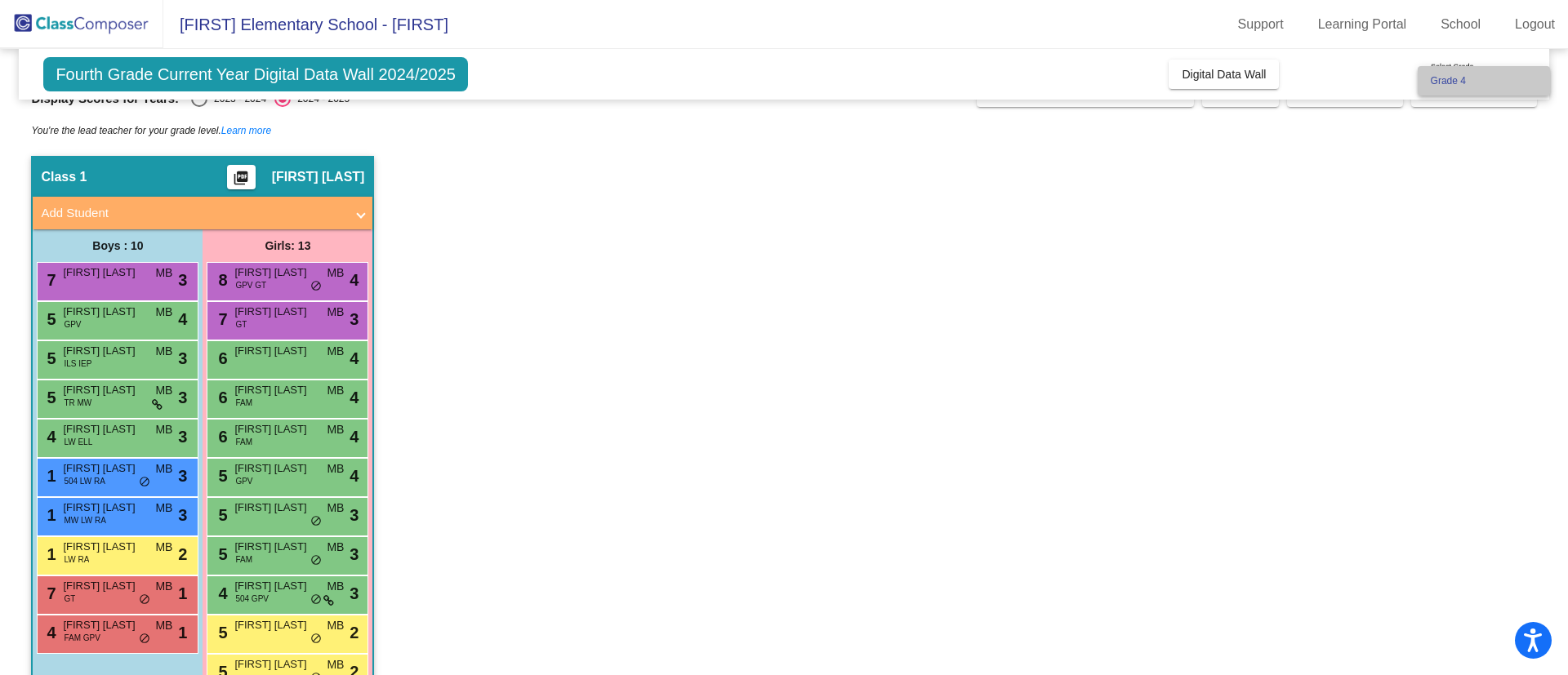 click on "Grade 4" at bounding box center (1484, 81) 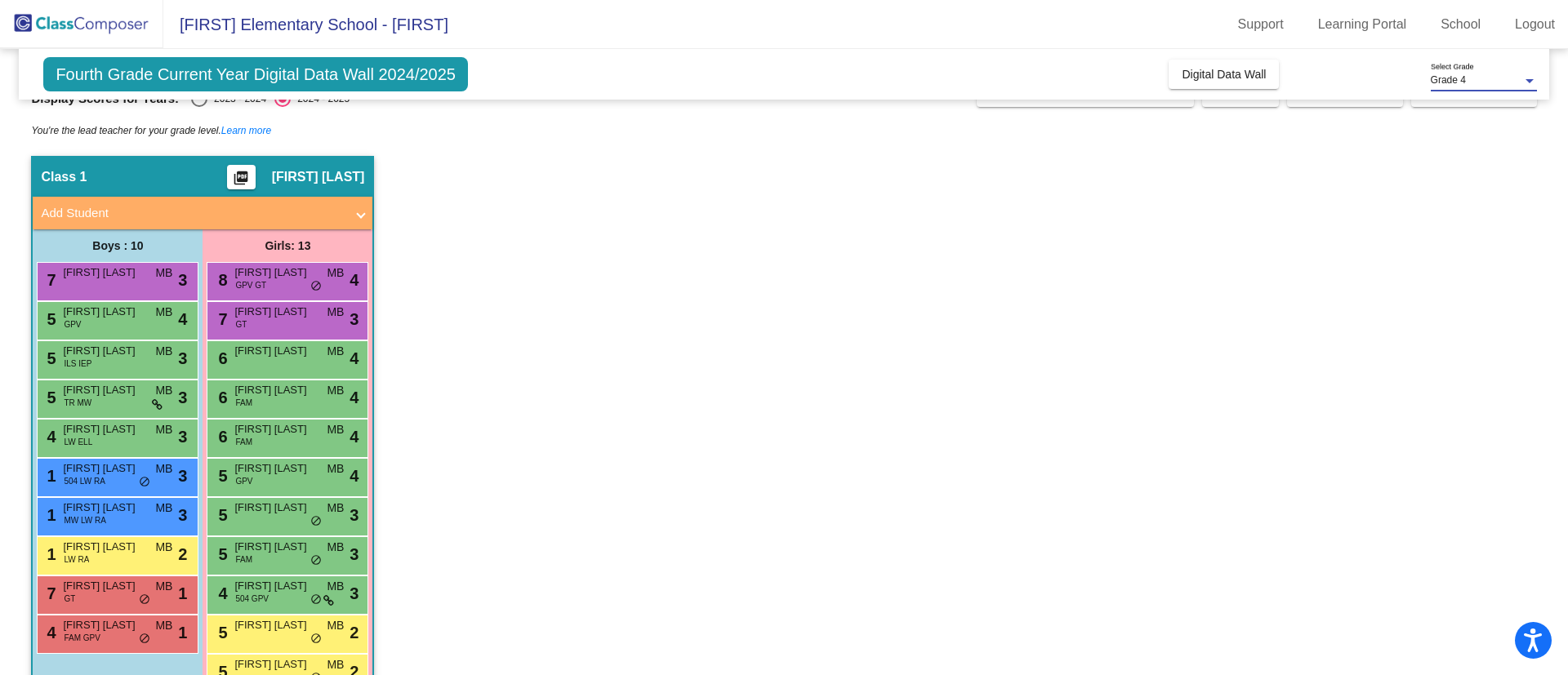 click at bounding box center [1530, 81] 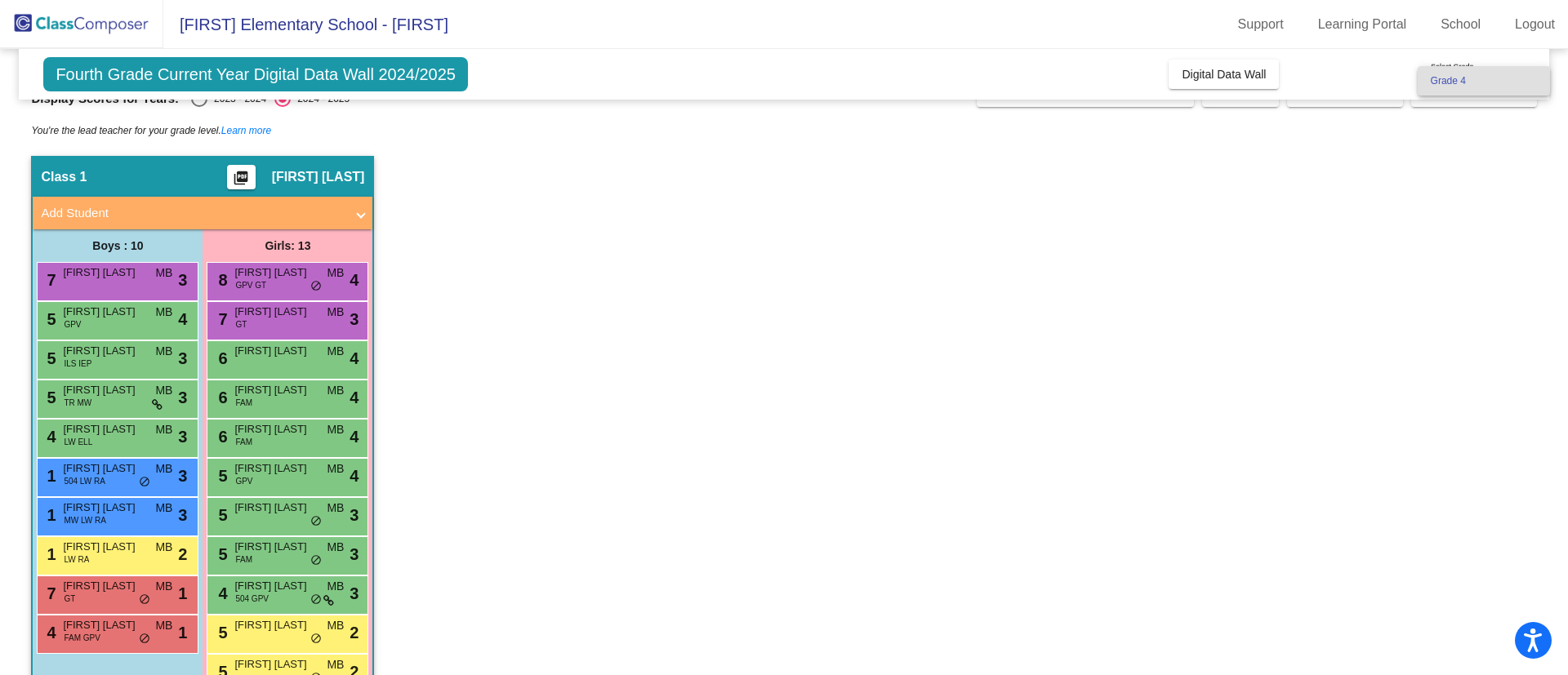 click at bounding box center (784, 337) 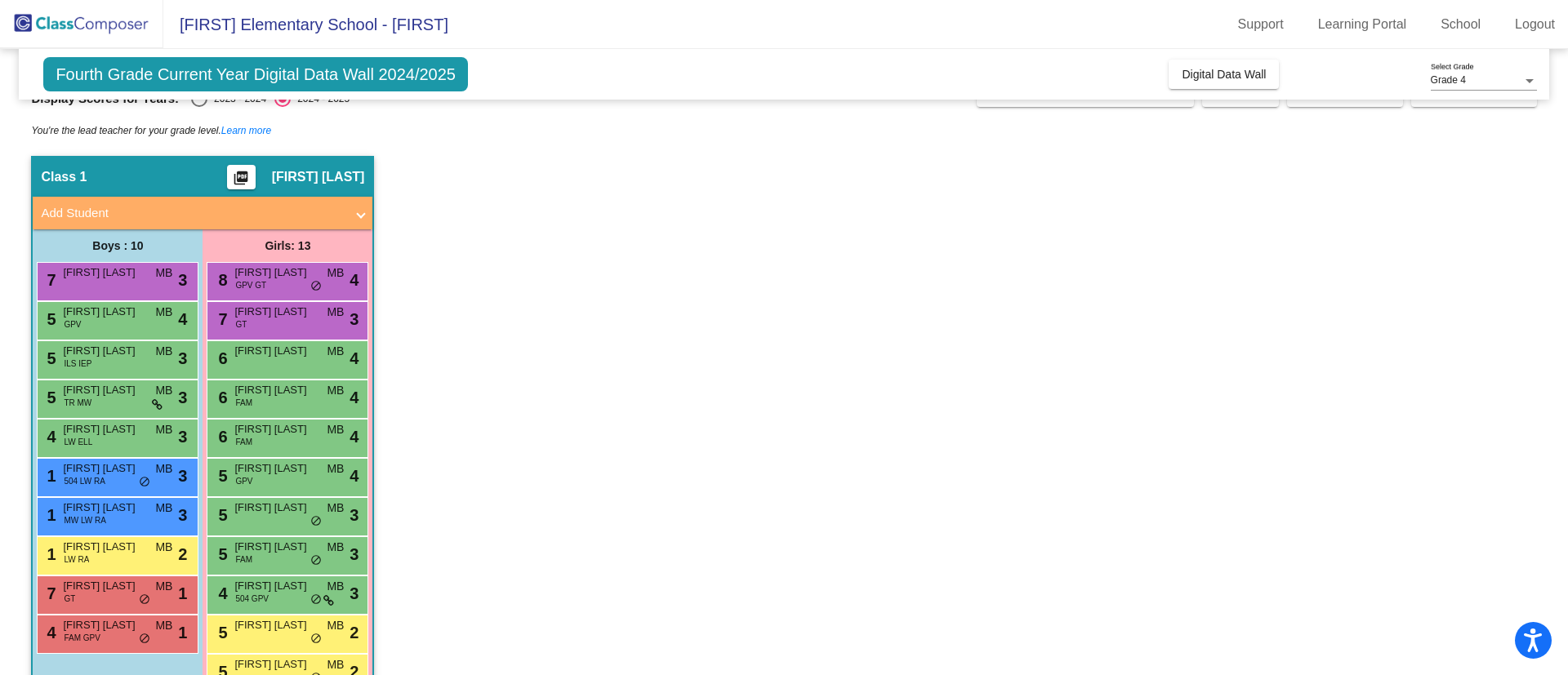click at bounding box center (361, 213) 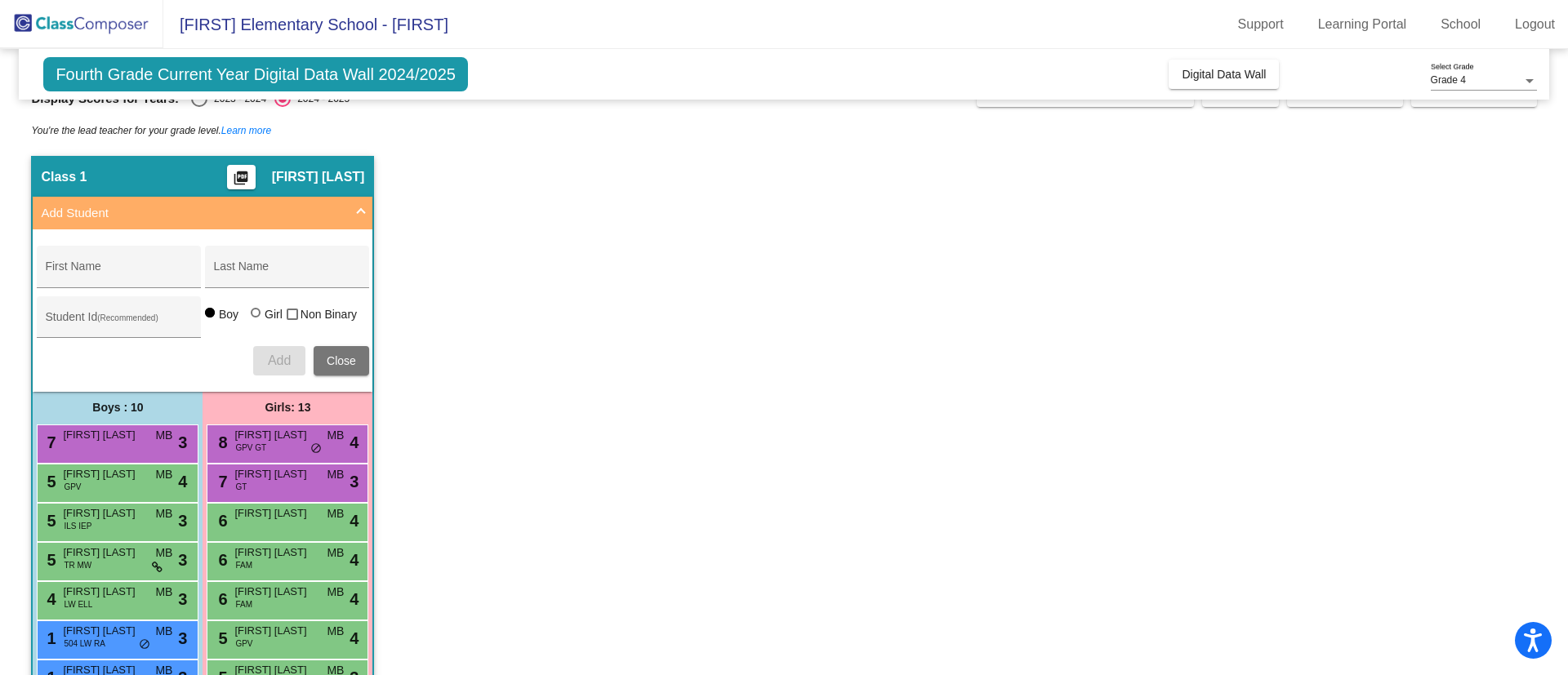 click at bounding box center [361, 213] 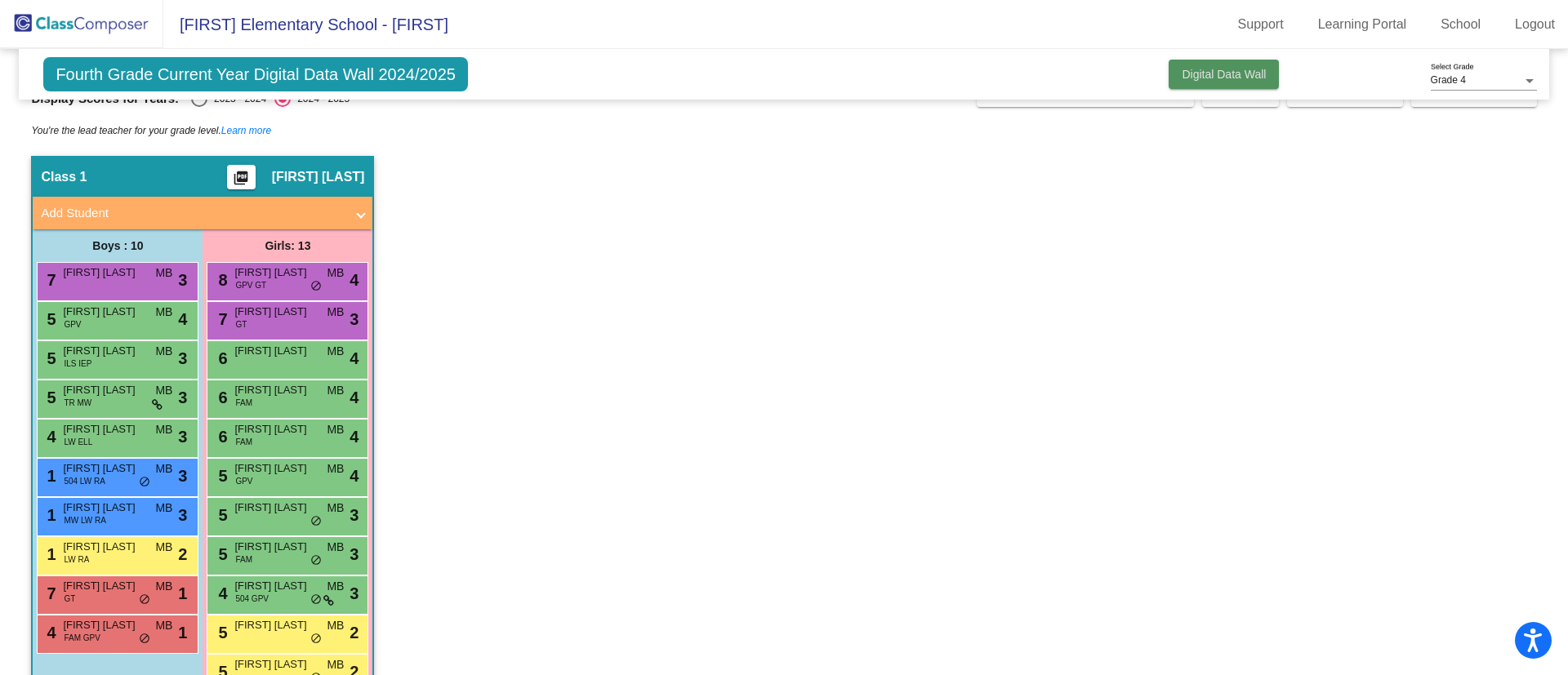 click on "Digital Data Wall" 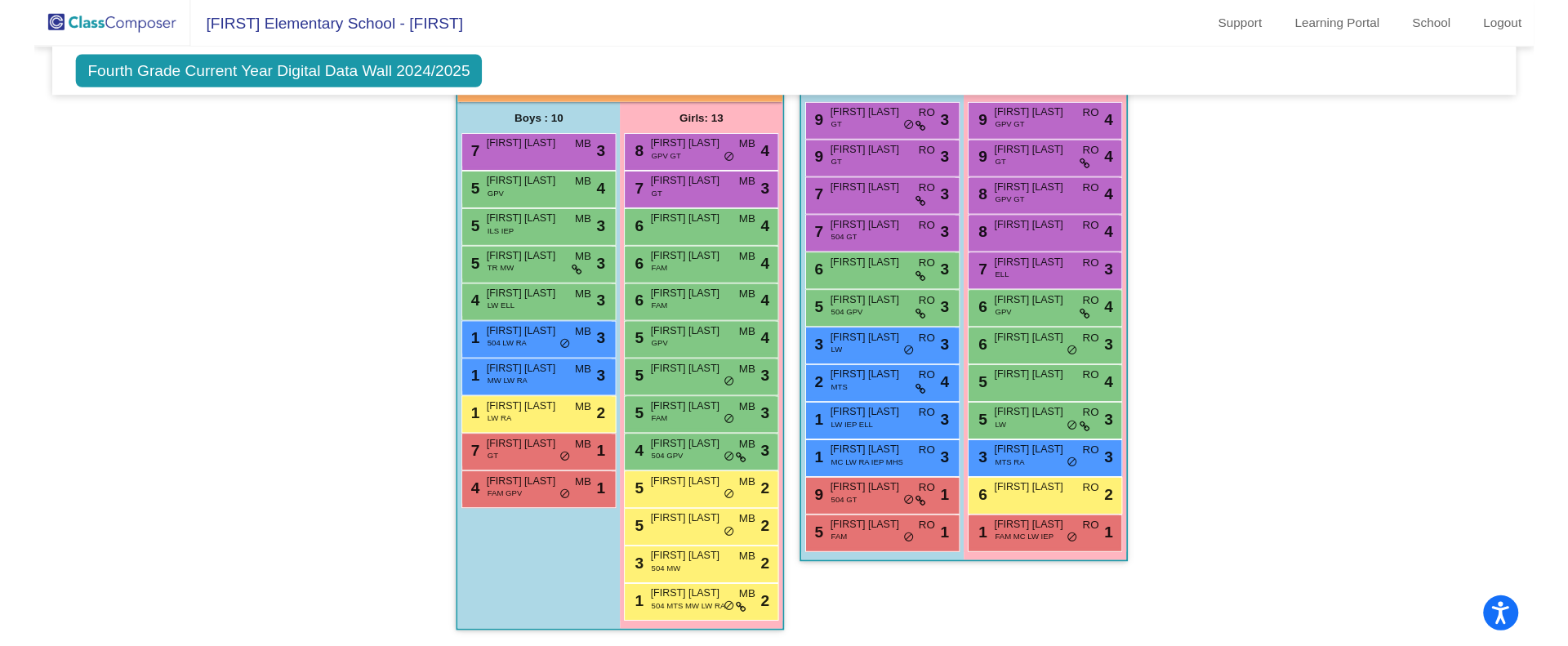 scroll, scrollTop: 273, scrollLeft: 0, axis: vertical 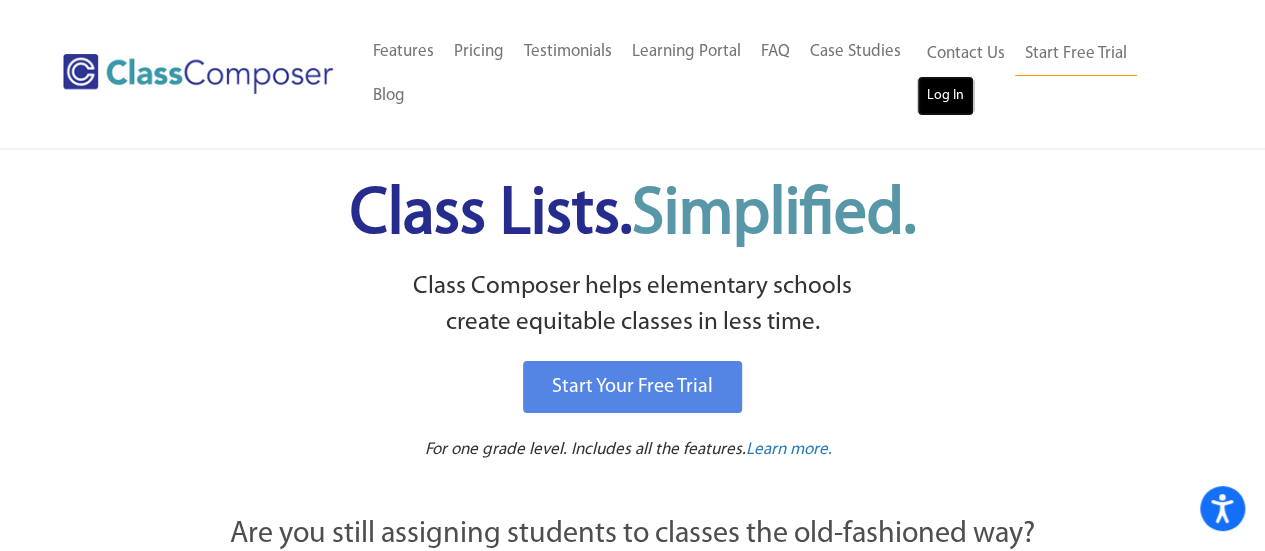 click on "Log In" at bounding box center [945, 96] 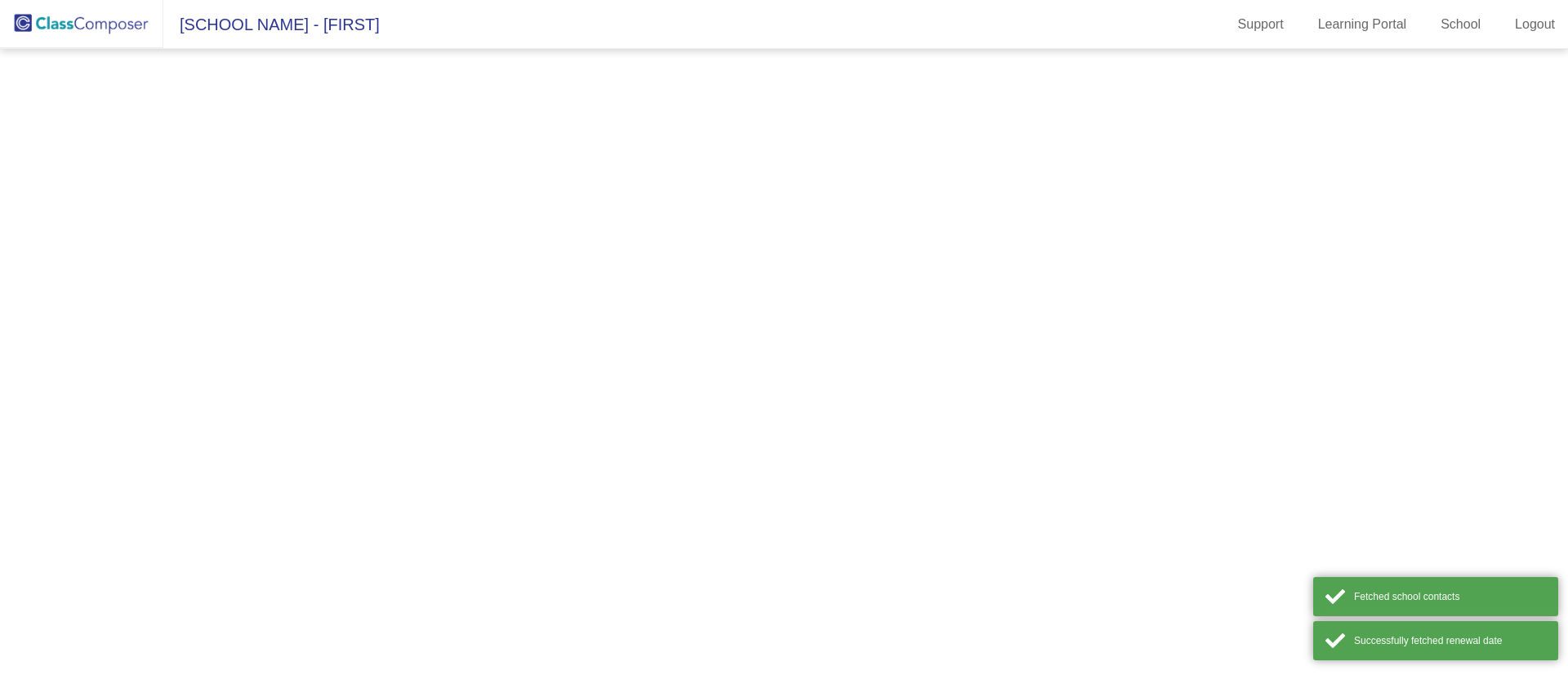 scroll, scrollTop: 0, scrollLeft: 0, axis: both 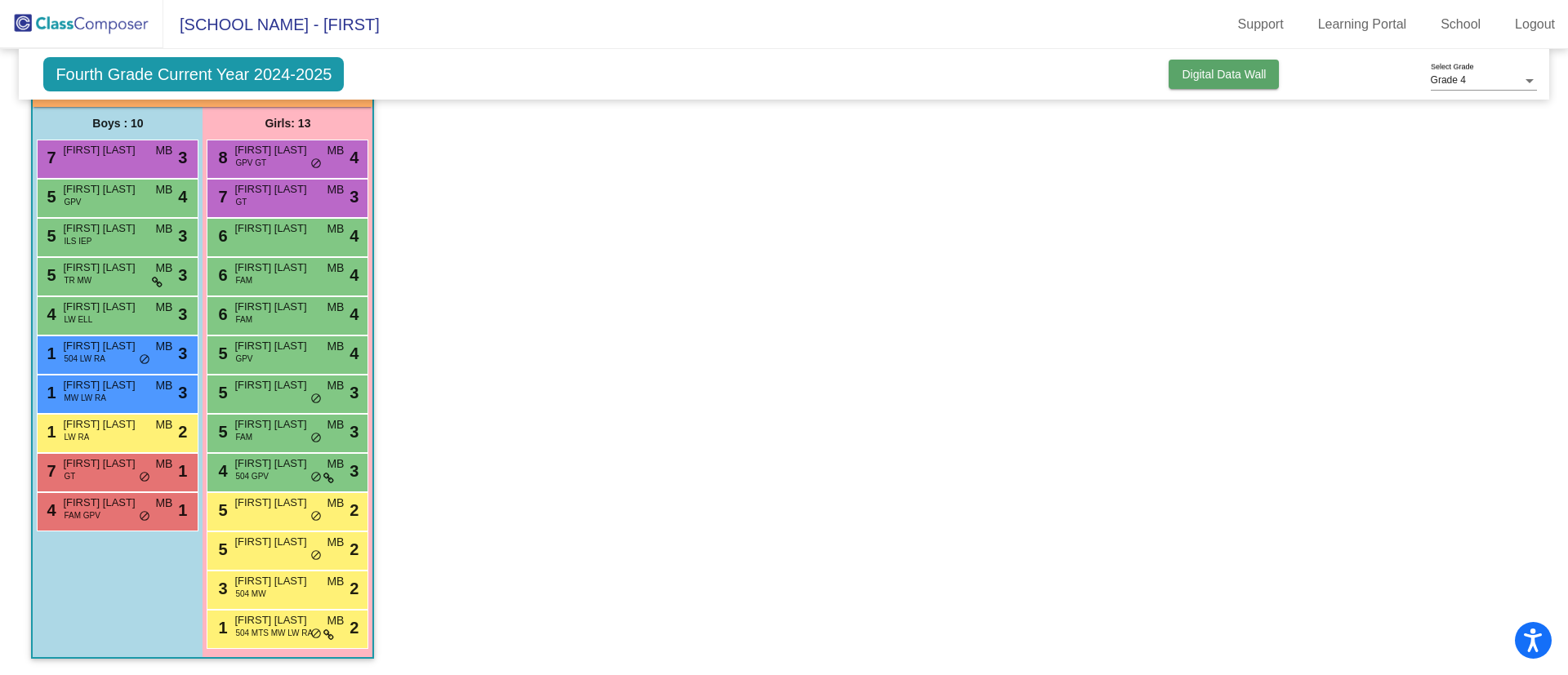 click on "Digital Data Wall" 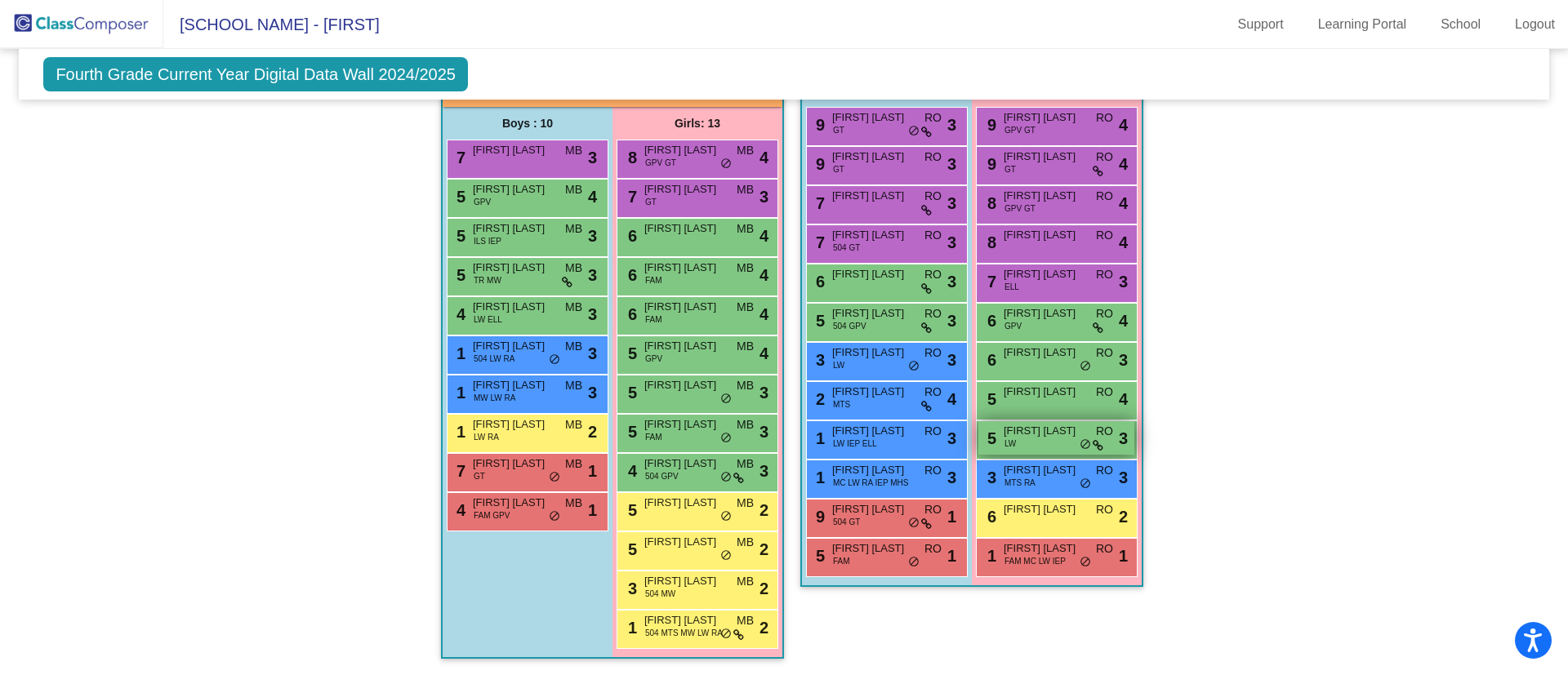 scroll, scrollTop: 273, scrollLeft: 0, axis: vertical 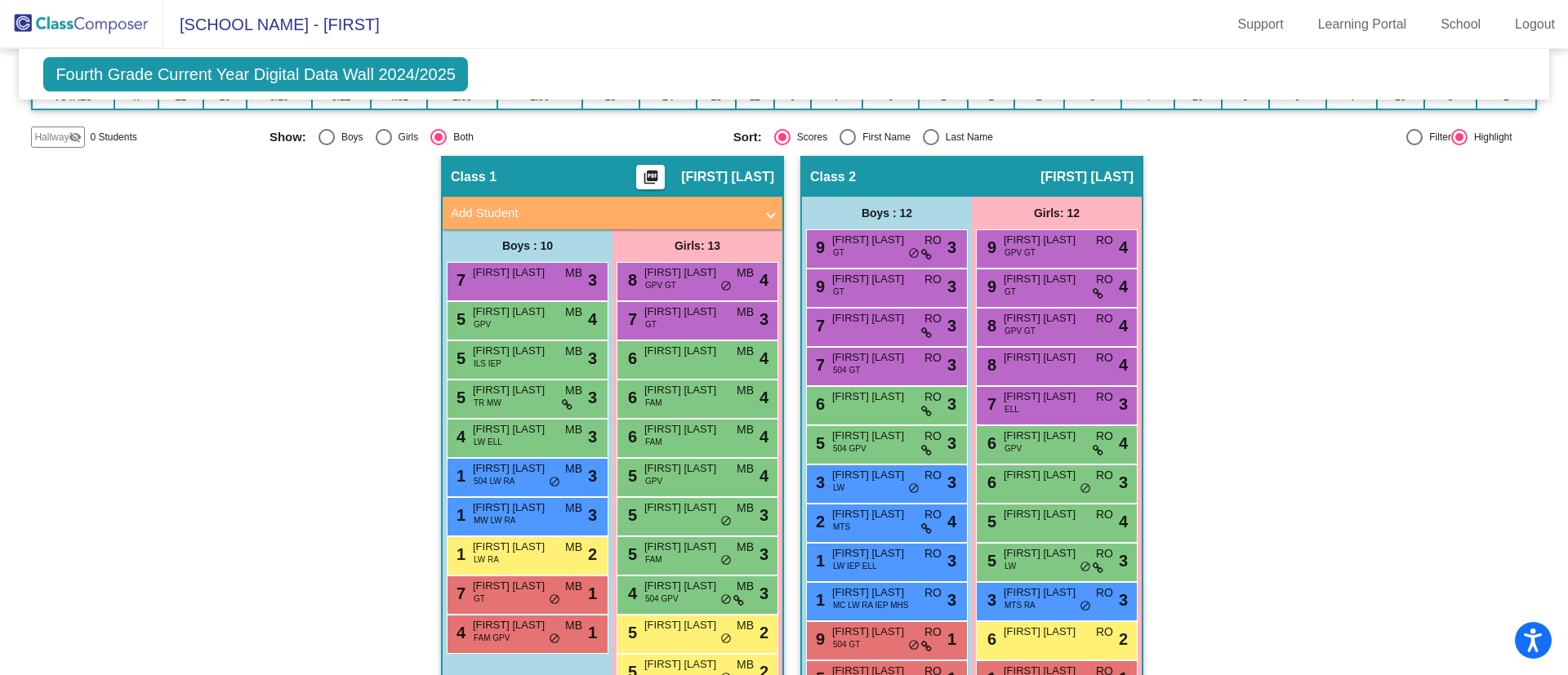 click on "Fourth Grade Current Year Digital Data Wall 2024/2025" 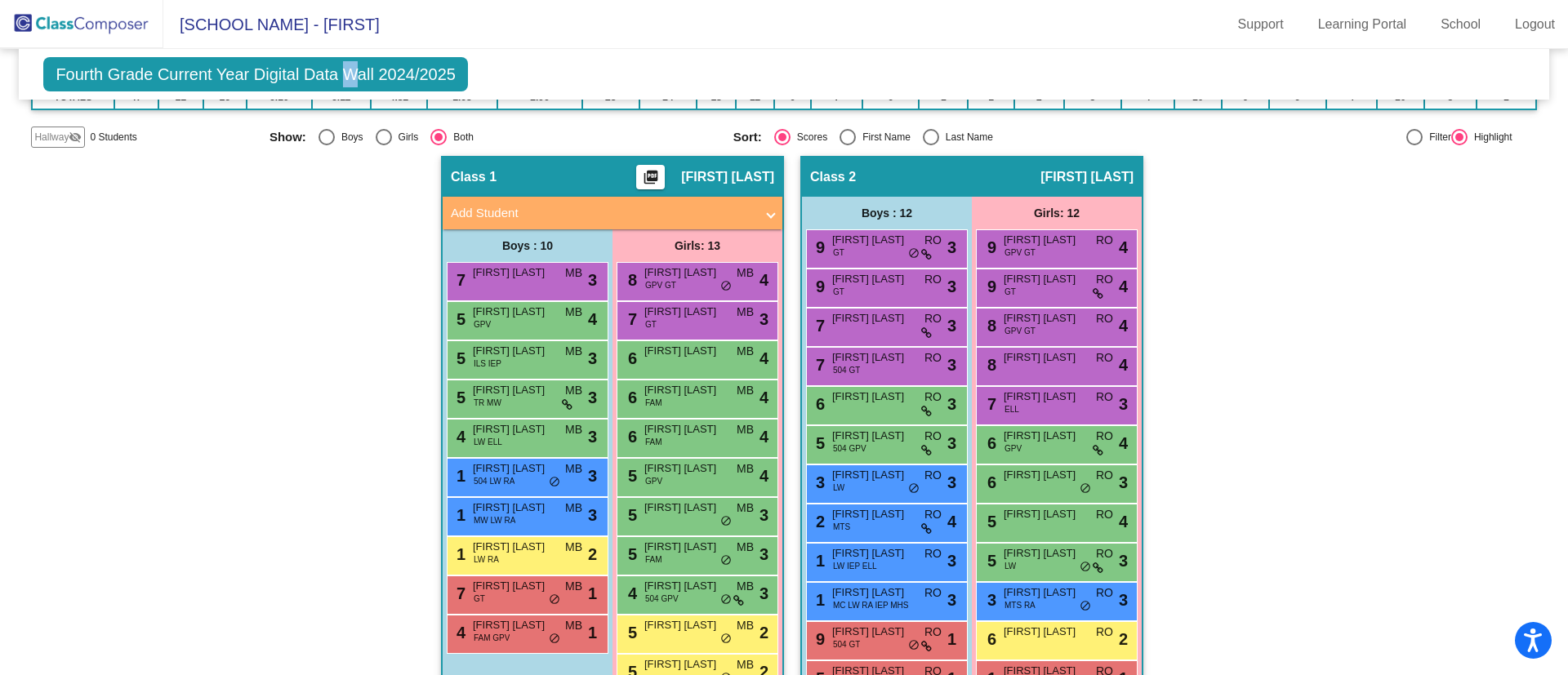 click on "Fourth Grade Current Year Digital Data Wall 2024/2025" 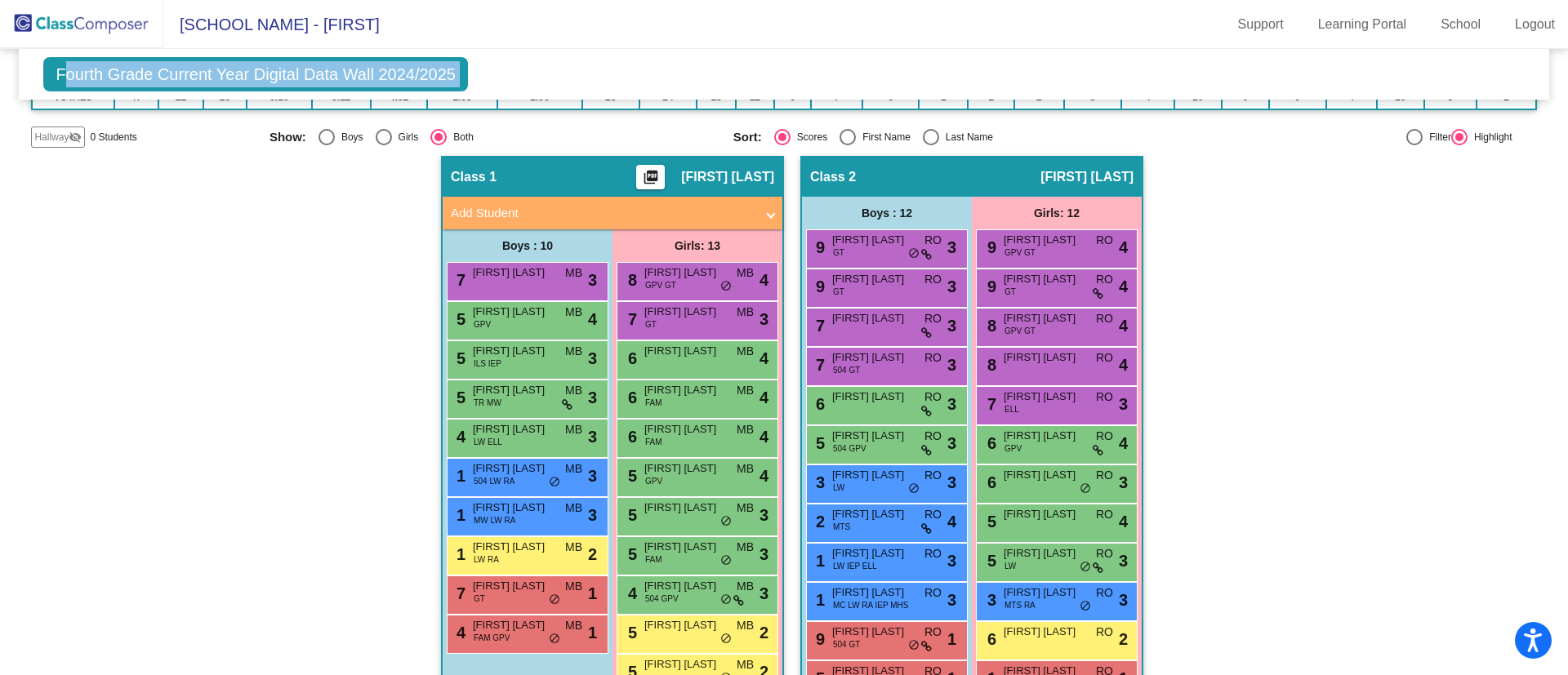 click on "Fourth Grade Current Year Digital Data Wall 2024/2025" 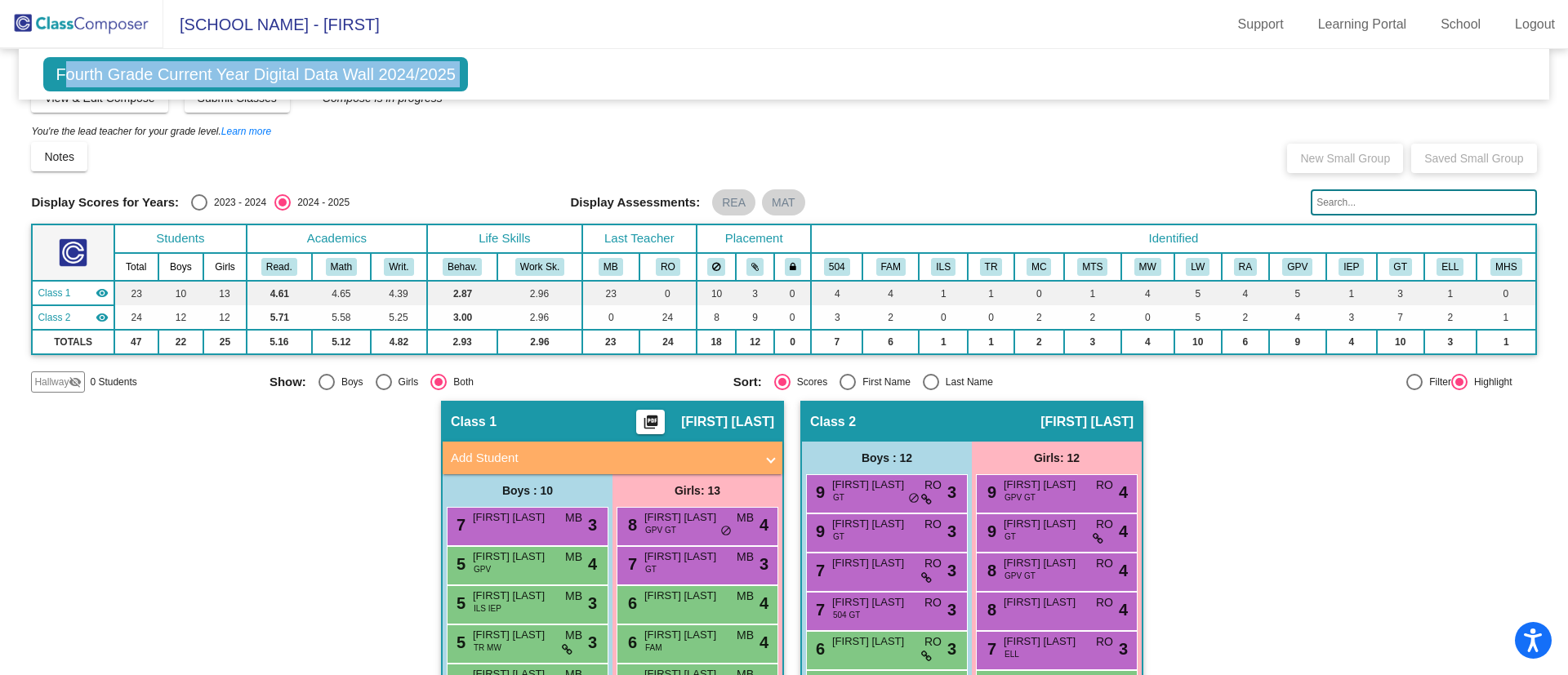 scroll, scrollTop: 0, scrollLeft: 0, axis: both 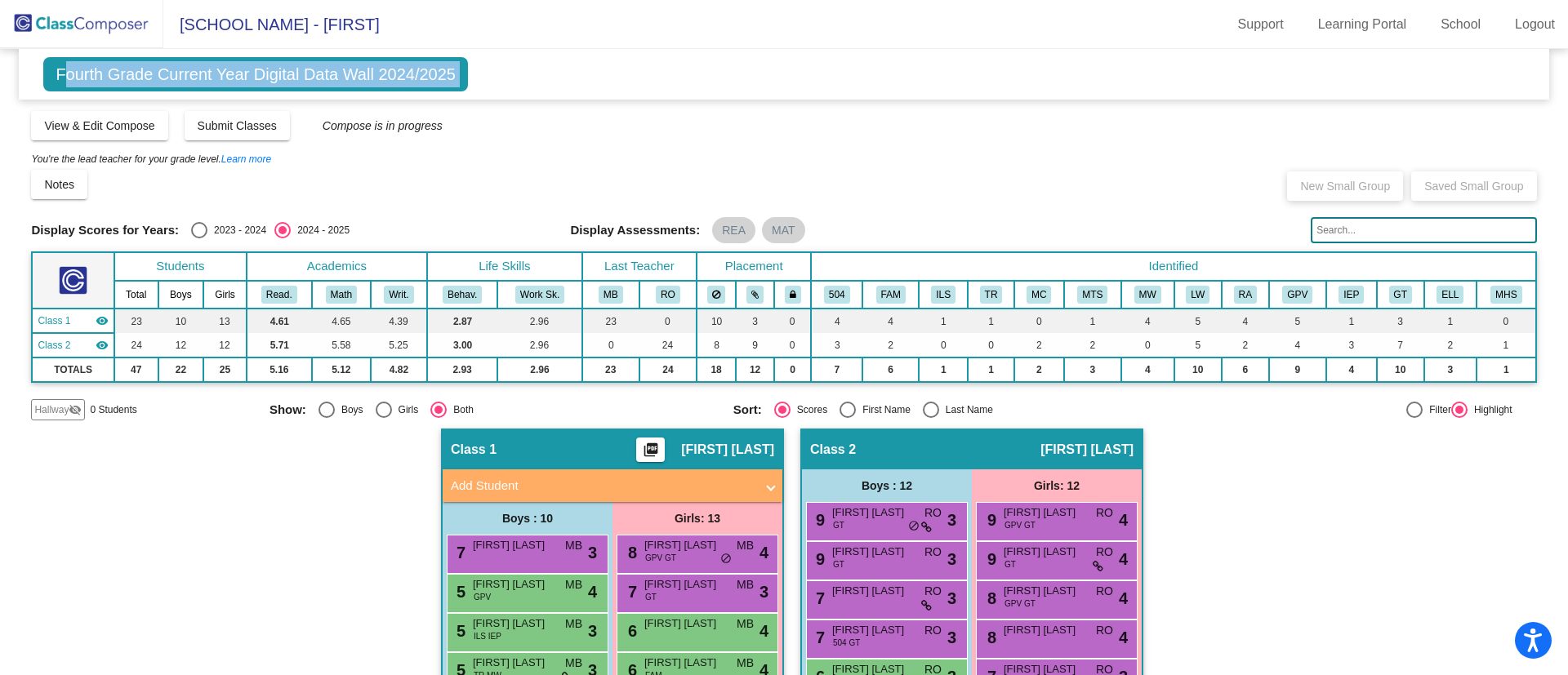 click 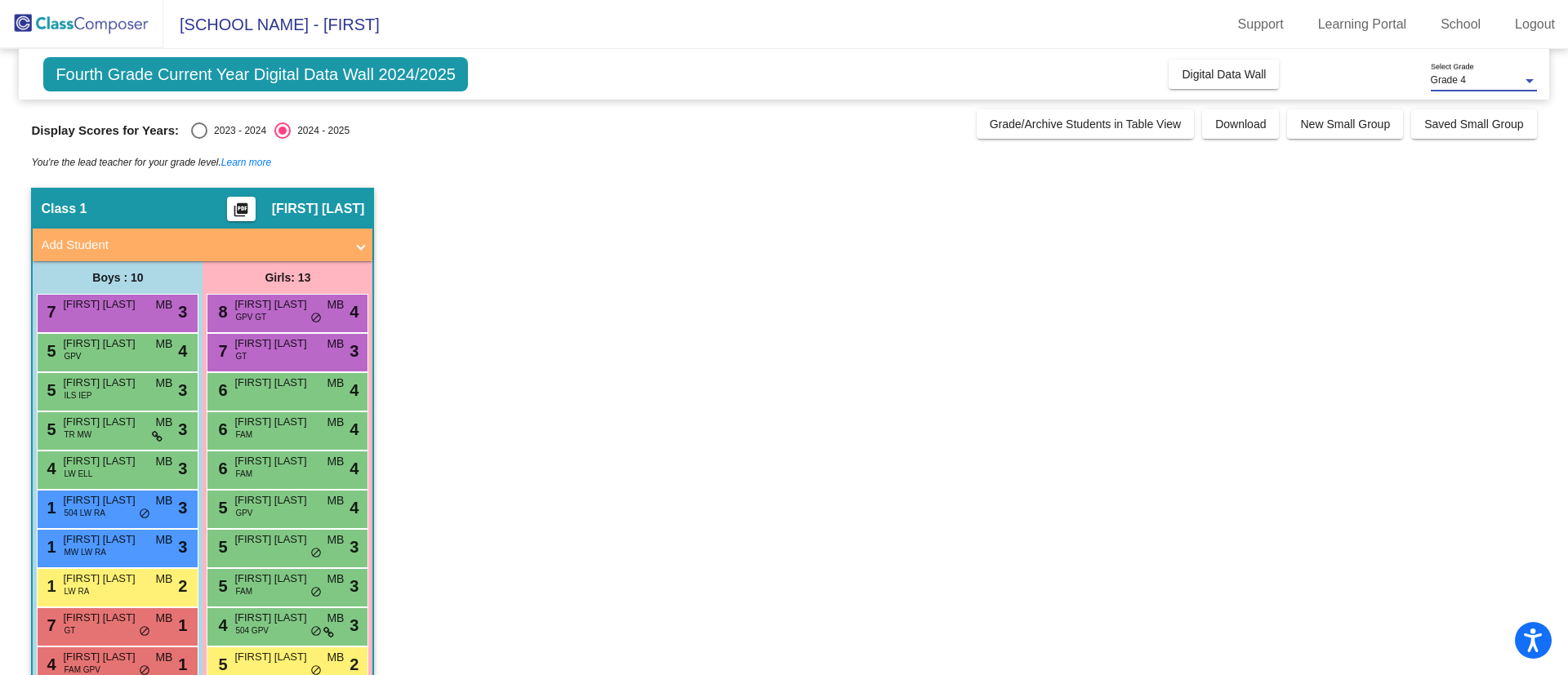 click at bounding box center (1530, 81) 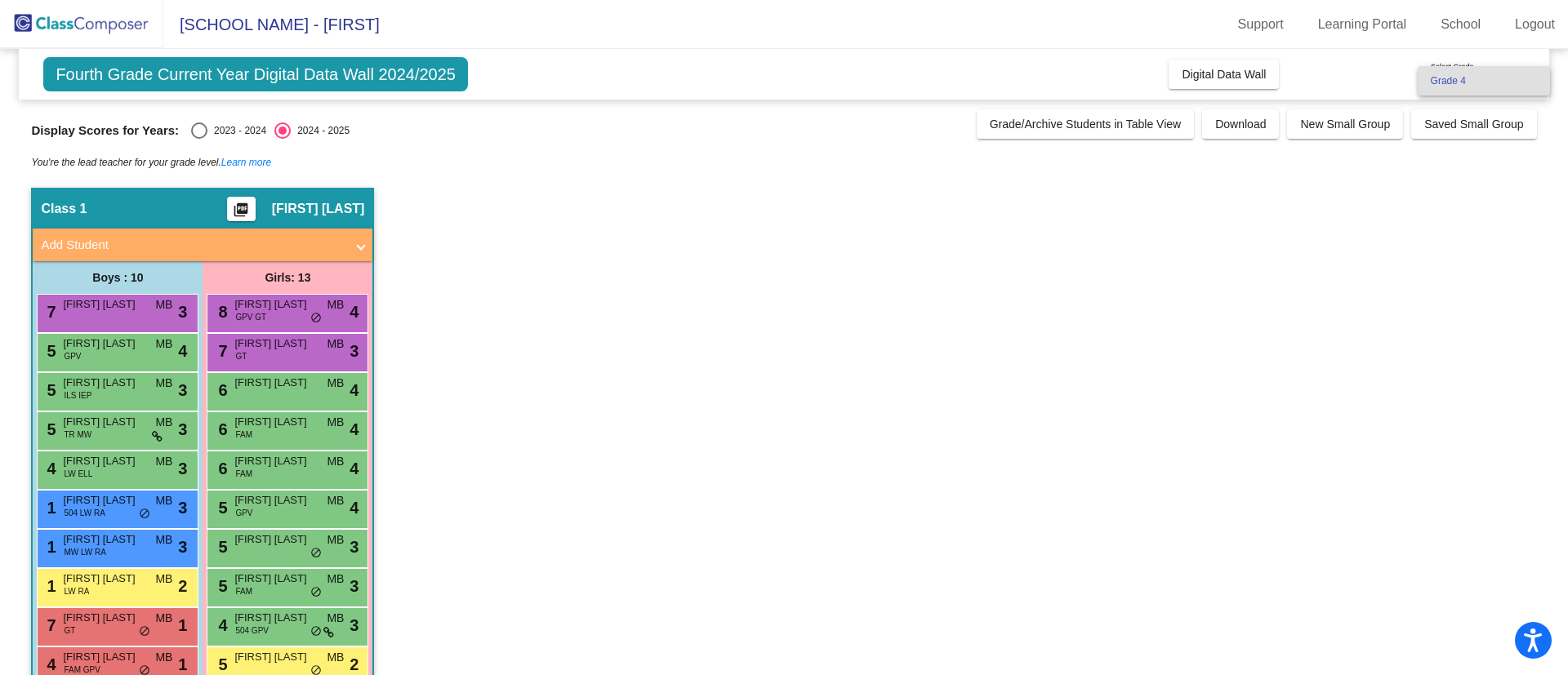 click on "Grade 4" at bounding box center [1484, 81] 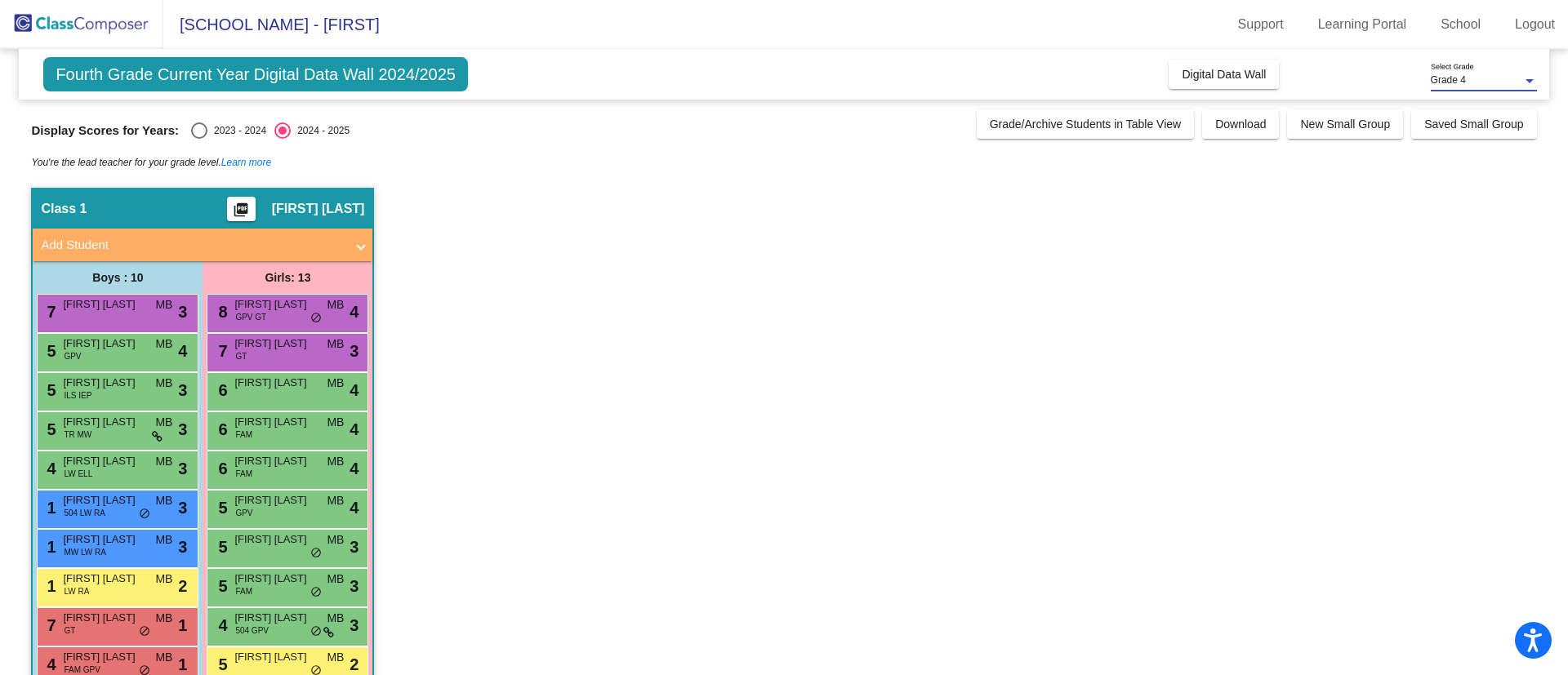 click at bounding box center [1530, 81] 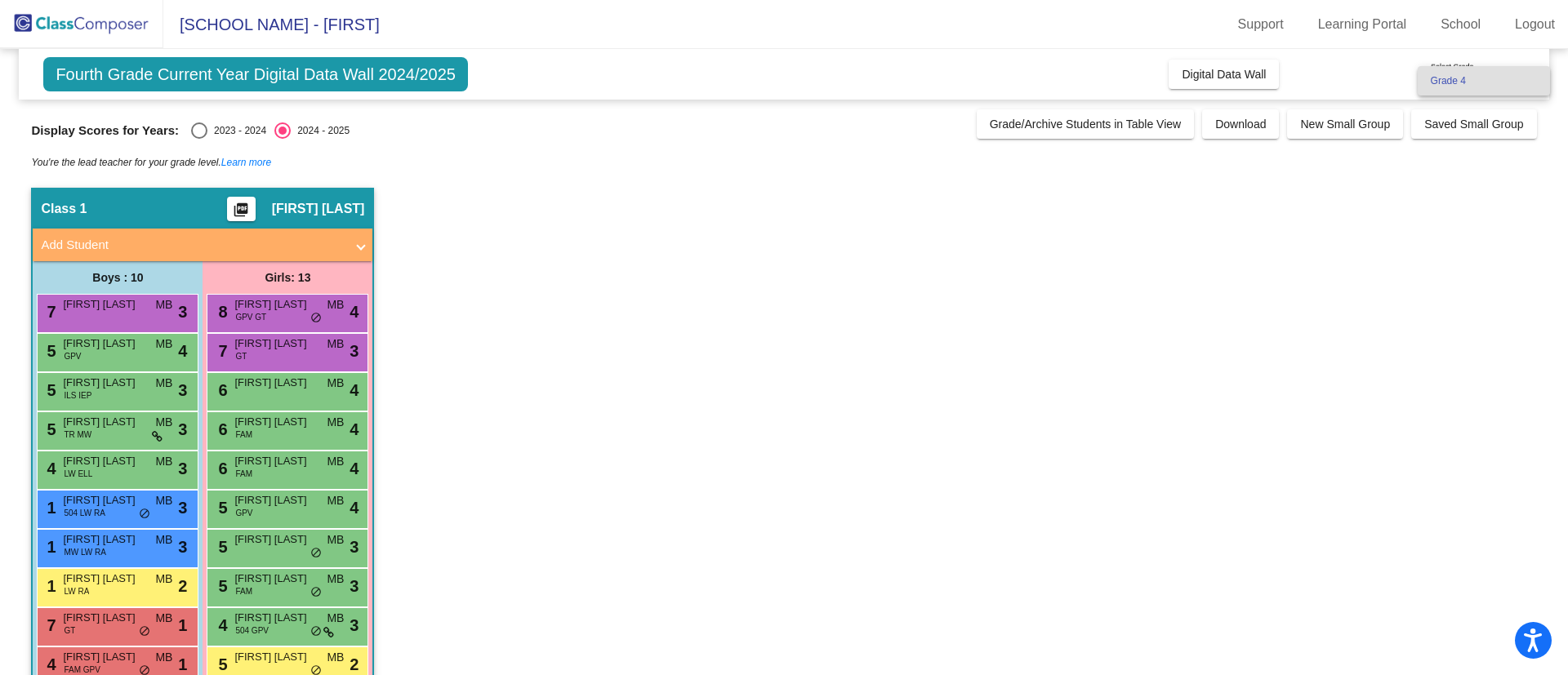 click on "Grade 4" at bounding box center (1484, 81) 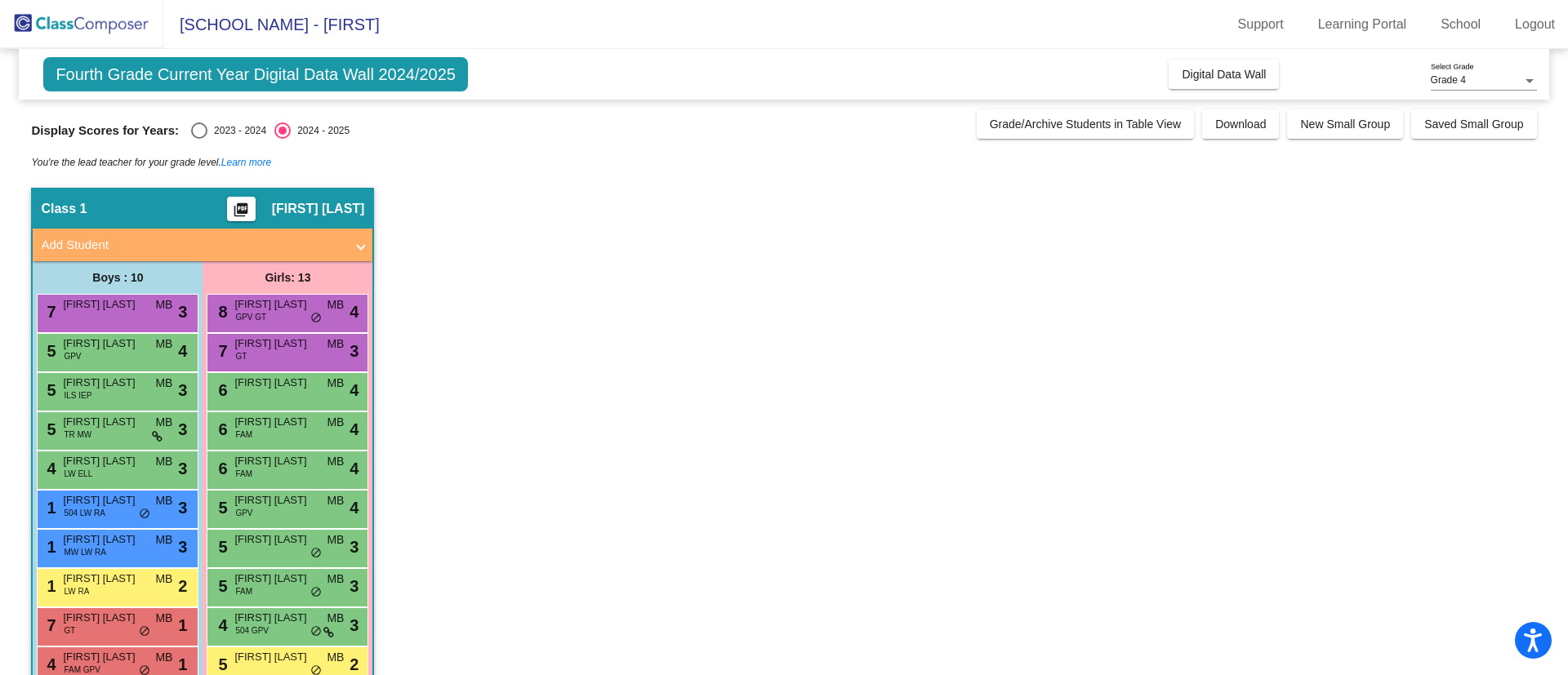 click on "Class 1    picture_as_pdf [FIRST] [LAST]  Add Student  First Name Last Name Student Id  (Recommended)   Boy   Girl   Non Binary Add Close  Boys : 10  7 [FIRST] [LAST] MB lock do_not_disturb_alt 3 5 [FIRST] [LAST] GPV MB lock do_not_disturb_alt 4 5 Leo Reddick ILS IEP MB lock do_not_disturb_alt 3 5 [FIRST] [LAST] TR MW MB lock do_not_disturb_alt 3 4 [FIRST] [LAST] LW ELL MB lock do_not_disturb_alt 3 1 [FIRST] [LAST] 504 LW RA MB lock do_not_disturb_alt 3 1 [FIRST] [LAST] MW LW RA MB lock do_not_disturb_alt 3 1 [FIRST] [LAST] LW RA MB lock do_not_disturb_alt 2 7 [FIRST] [LAST] GT MB lock do_not_disturb_alt 1 4 [FIRST] [LAST] FAM GPV MB lock do_not_disturb_alt 1 Girls: 13 8 [FIRST] [LAST] GPV GT MB lock do_not_disturb_alt 4 7 [FIRST] [LAST] GT MB lock do_not_disturb_alt 3 6 [FIRST] [LAST] MB lock do_not_disturb_alt 4 6 [FIRST] [LAST] FAM MB lock do_not_disturb_alt 4 6 [FIRST] [LAST] FAM MB lock do_not_disturb_alt 4 5 [FIRST] [LAST] GPV MB lock do_not_disturb_alt 4 5 [FIRST] [LAST] MB lock do_not_disturb_alt 3 5 [FIRST] [LAST] FAM MB" 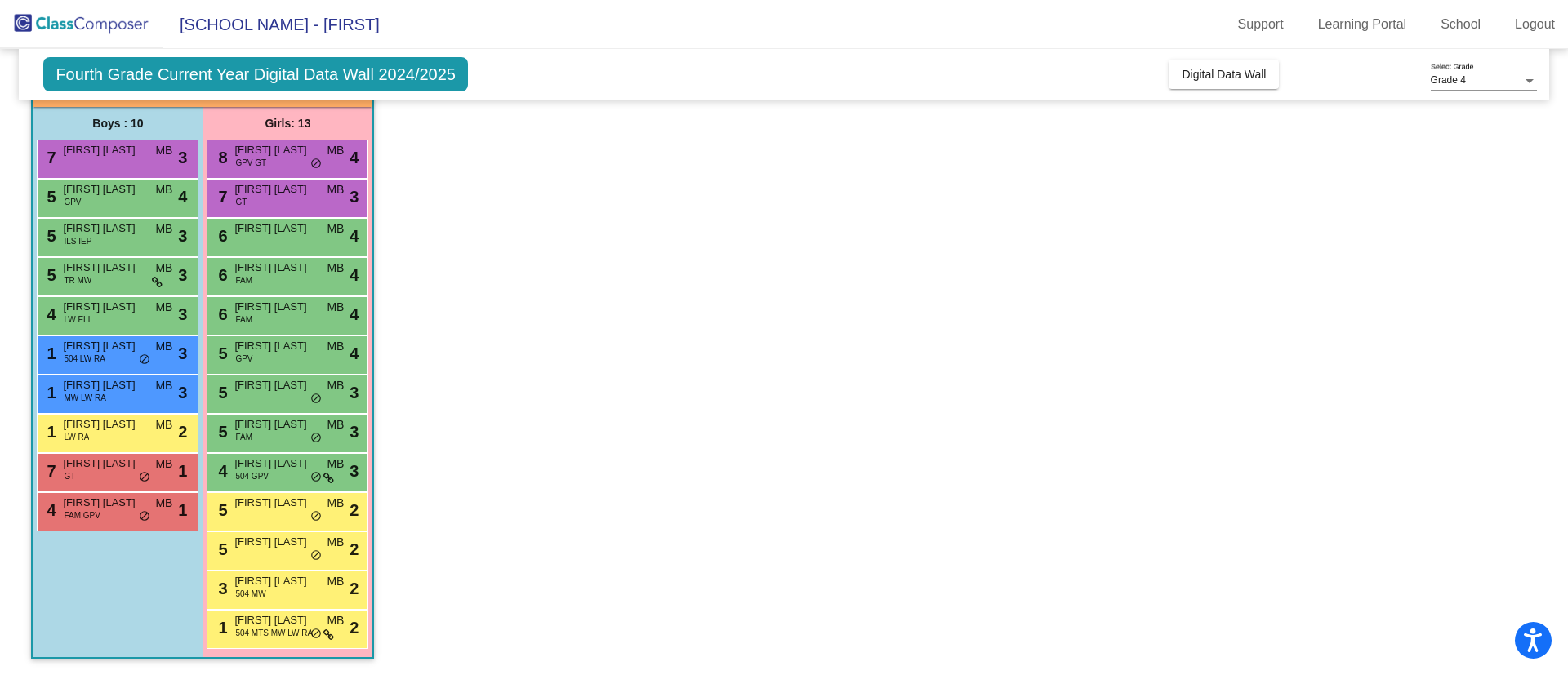 scroll, scrollTop: 0, scrollLeft: 0, axis: both 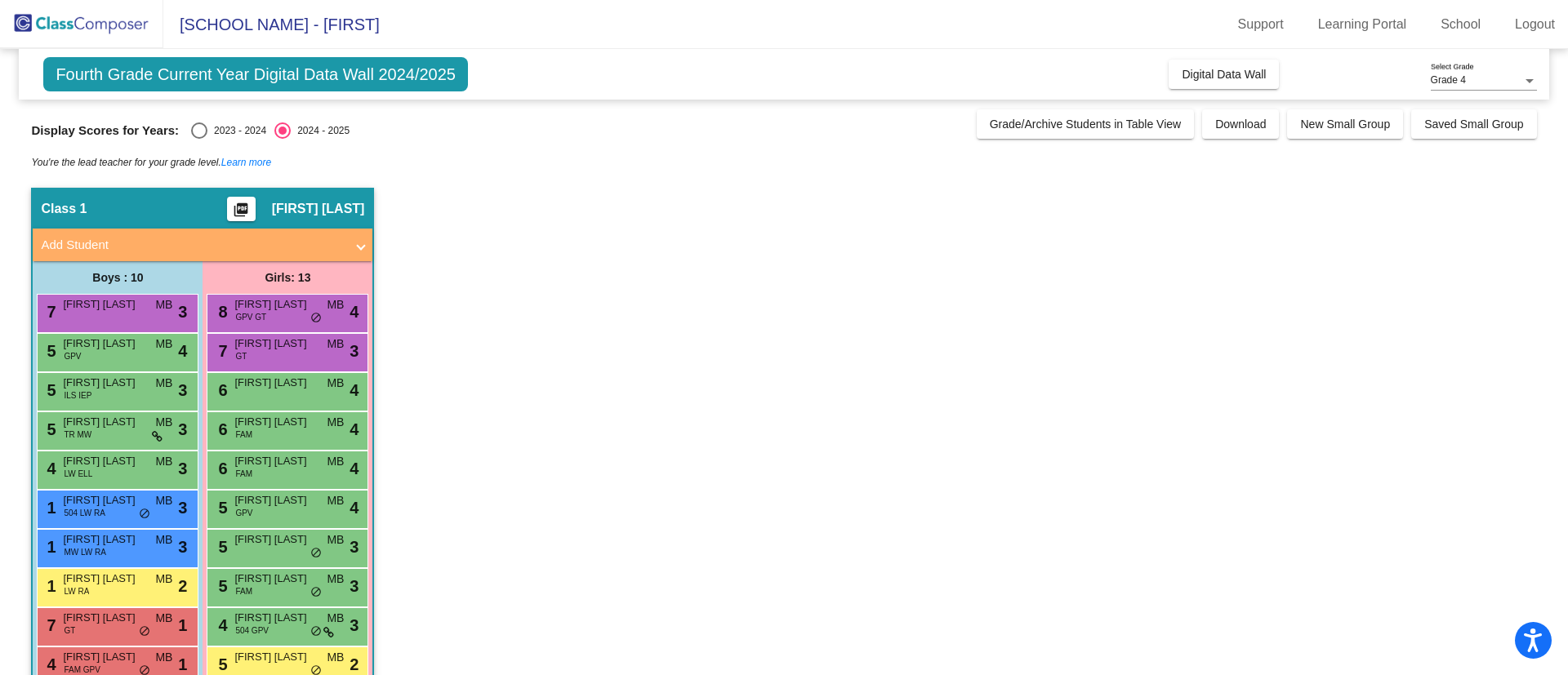 click on "Fourth Grade Current Year Digital Data Wall 2024/2025" 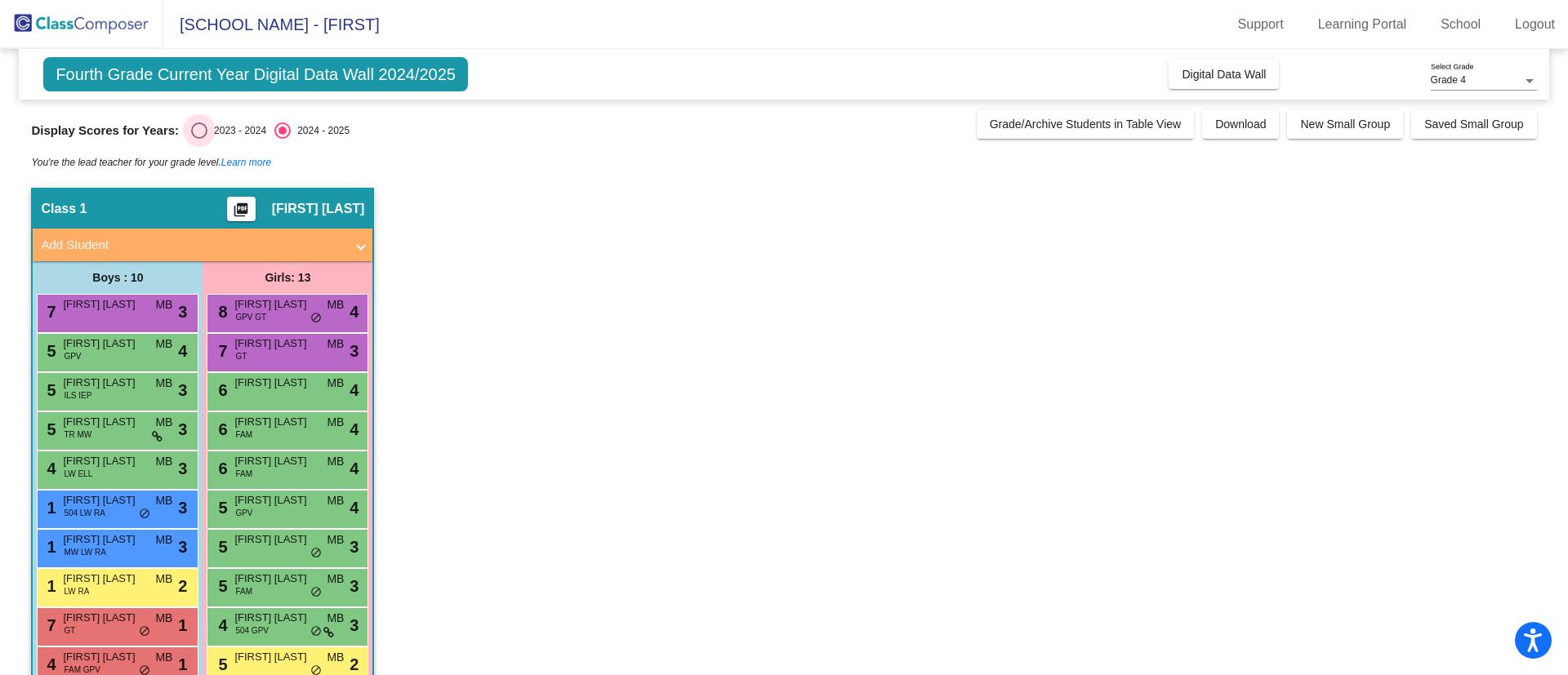 click at bounding box center (199, 131) 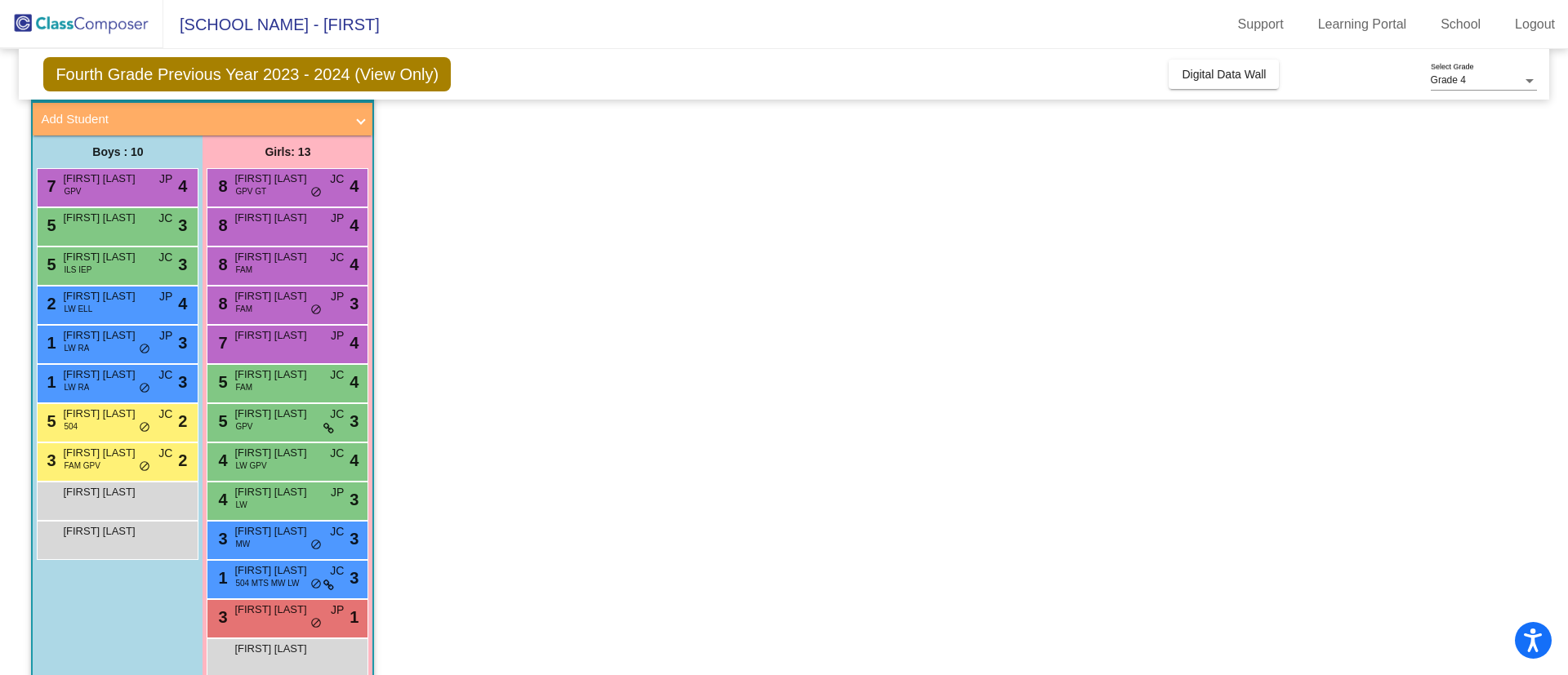 scroll, scrollTop: 0, scrollLeft: 0, axis: both 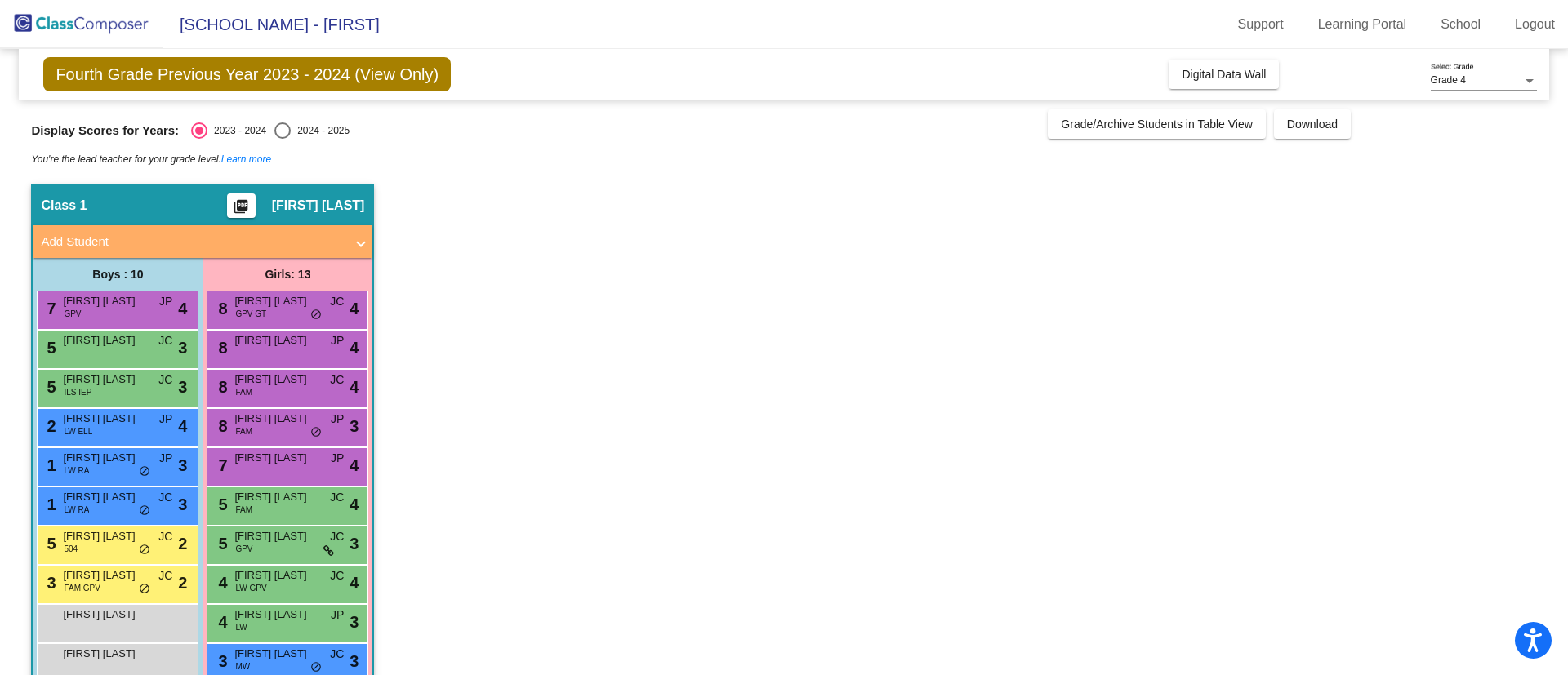 click at bounding box center [283, 131] 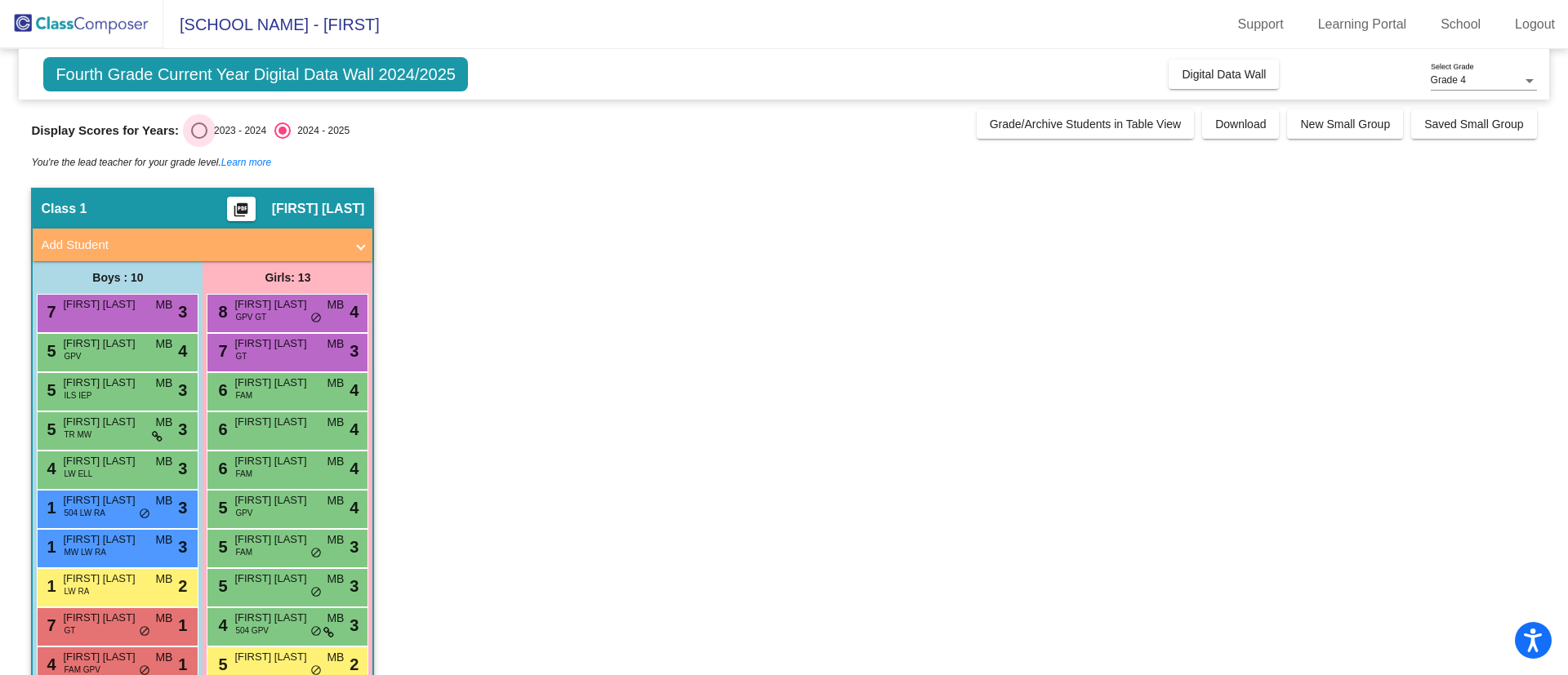 click at bounding box center (199, 131) 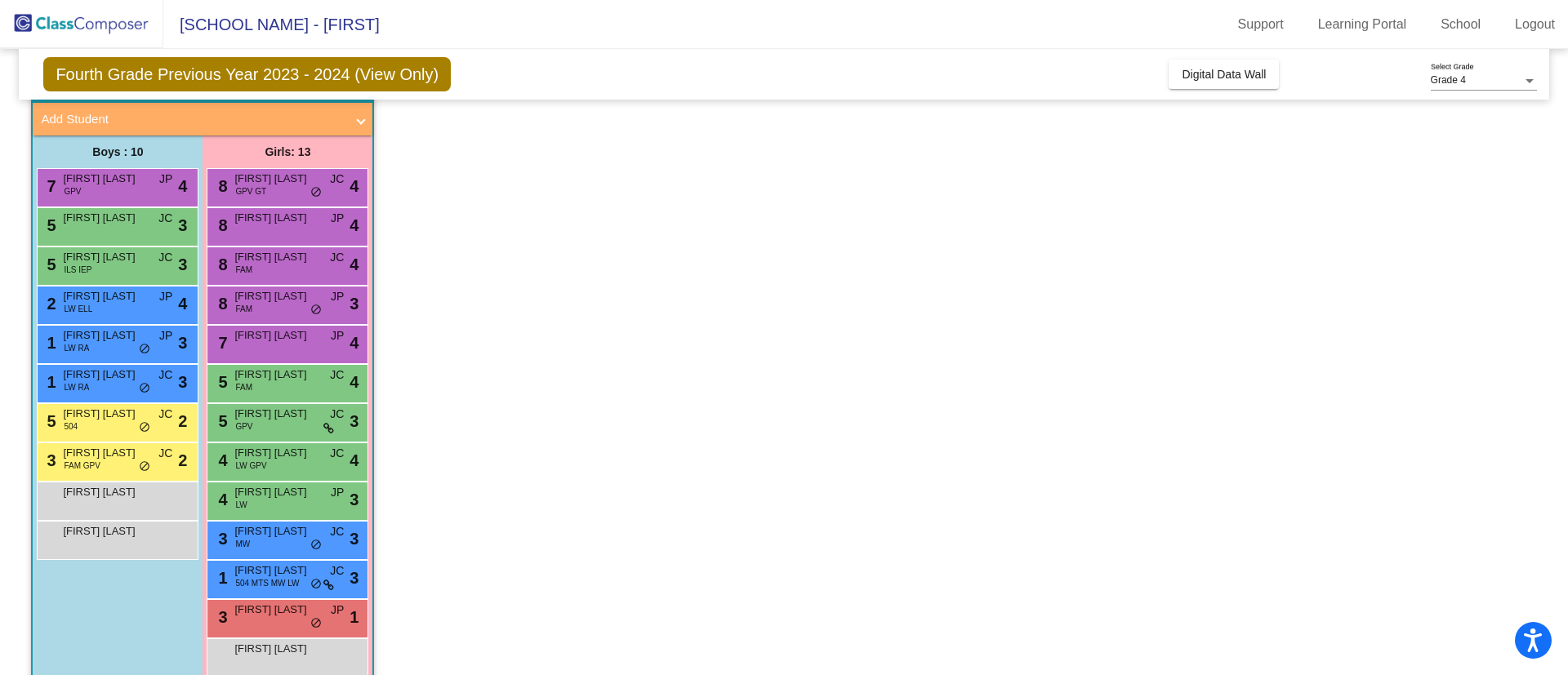 scroll, scrollTop: 0, scrollLeft: 0, axis: both 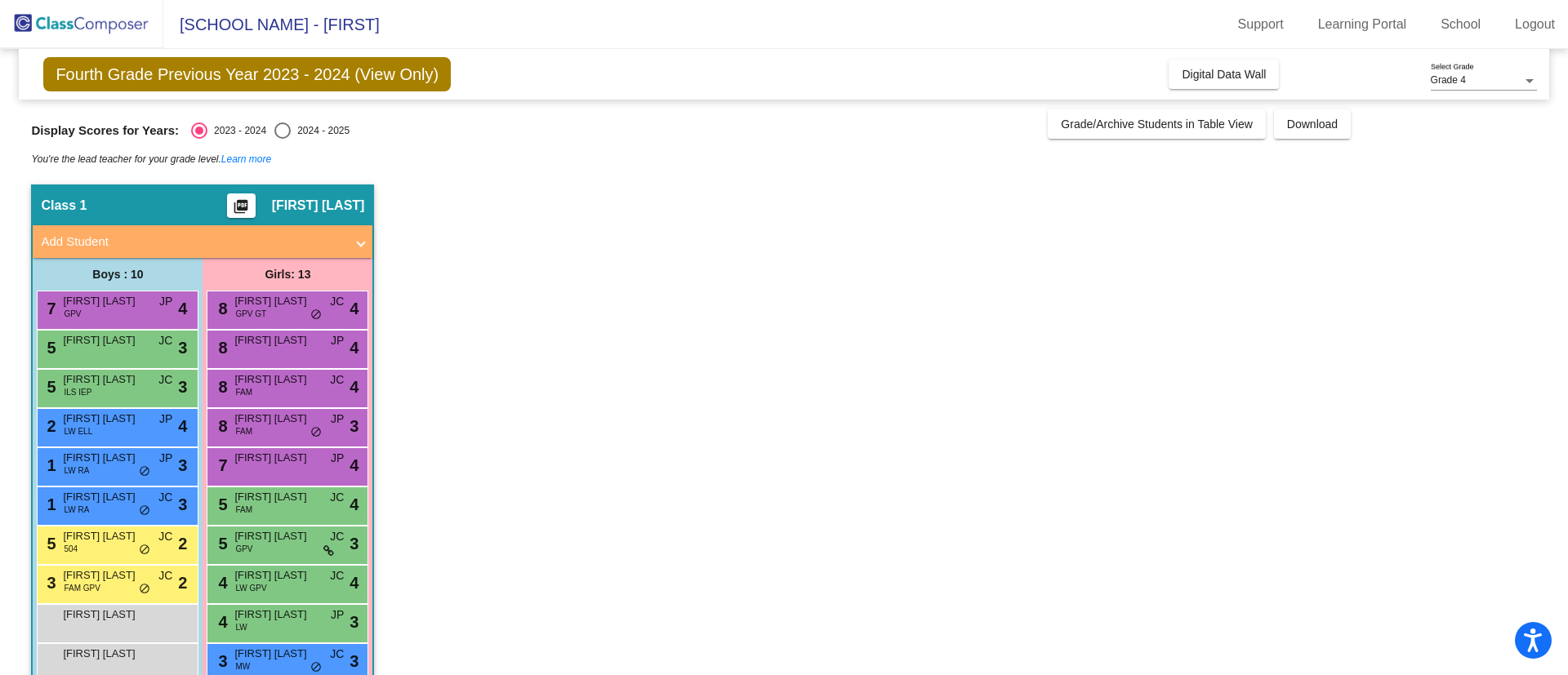 click at bounding box center (283, 131) 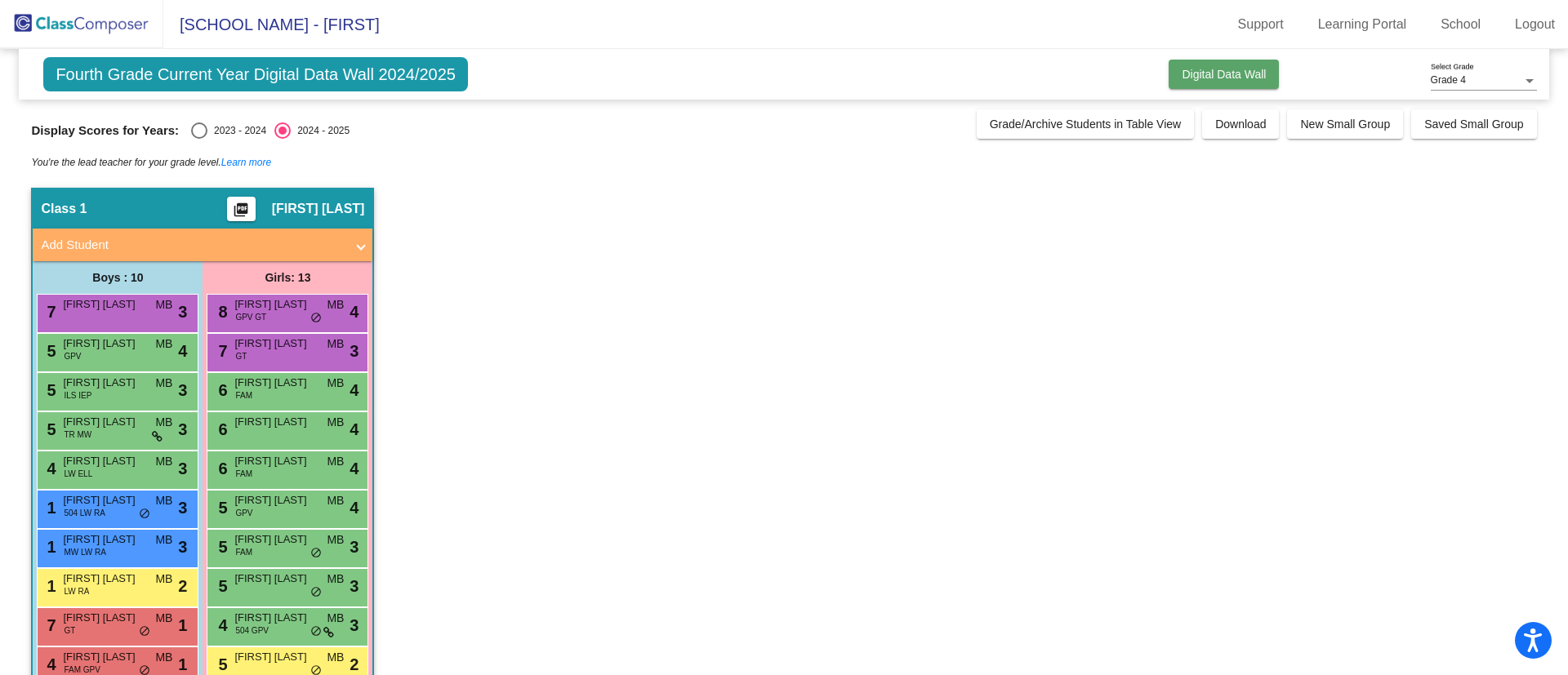 drag, startPoint x: 1205, startPoint y: 73, endPoint x: 892, endPoint y: 198, distance: 337.0371 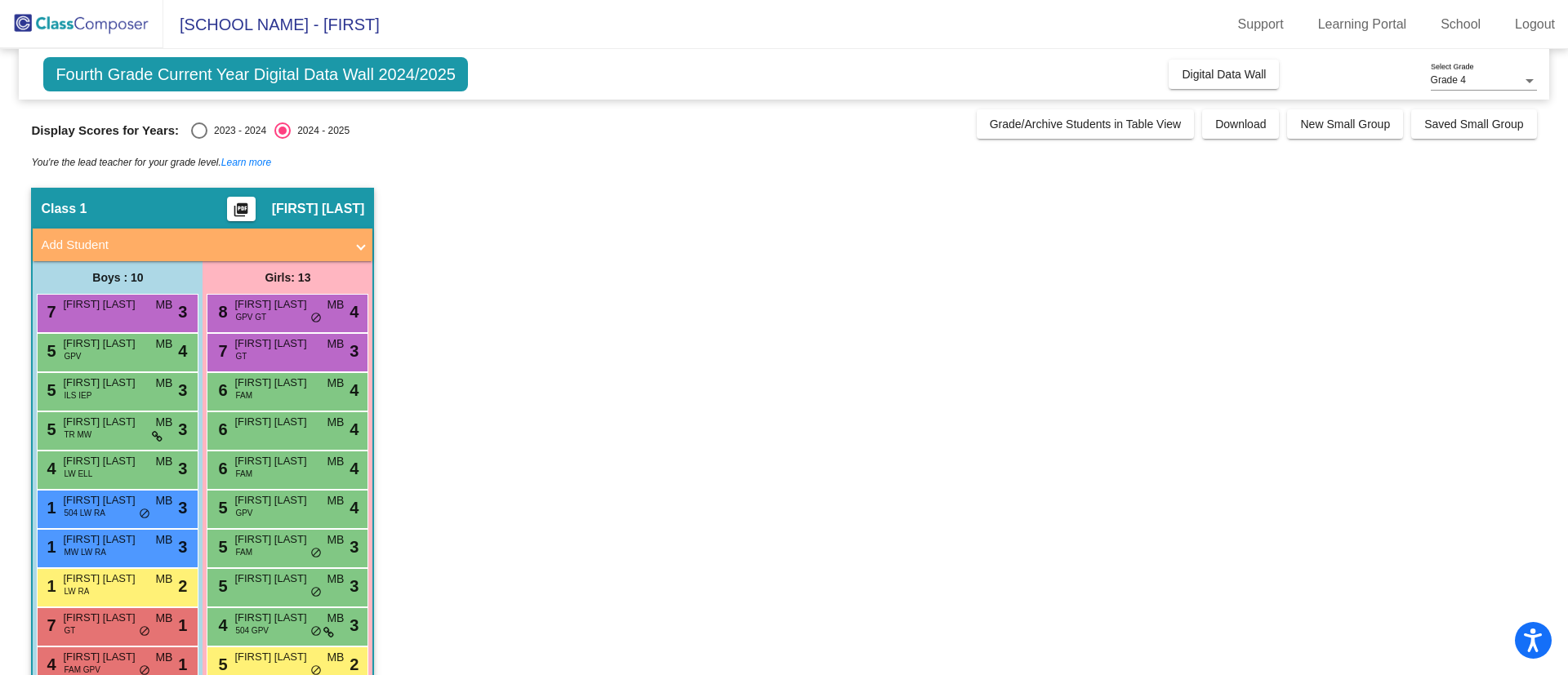 click on "Digital Data Wall" 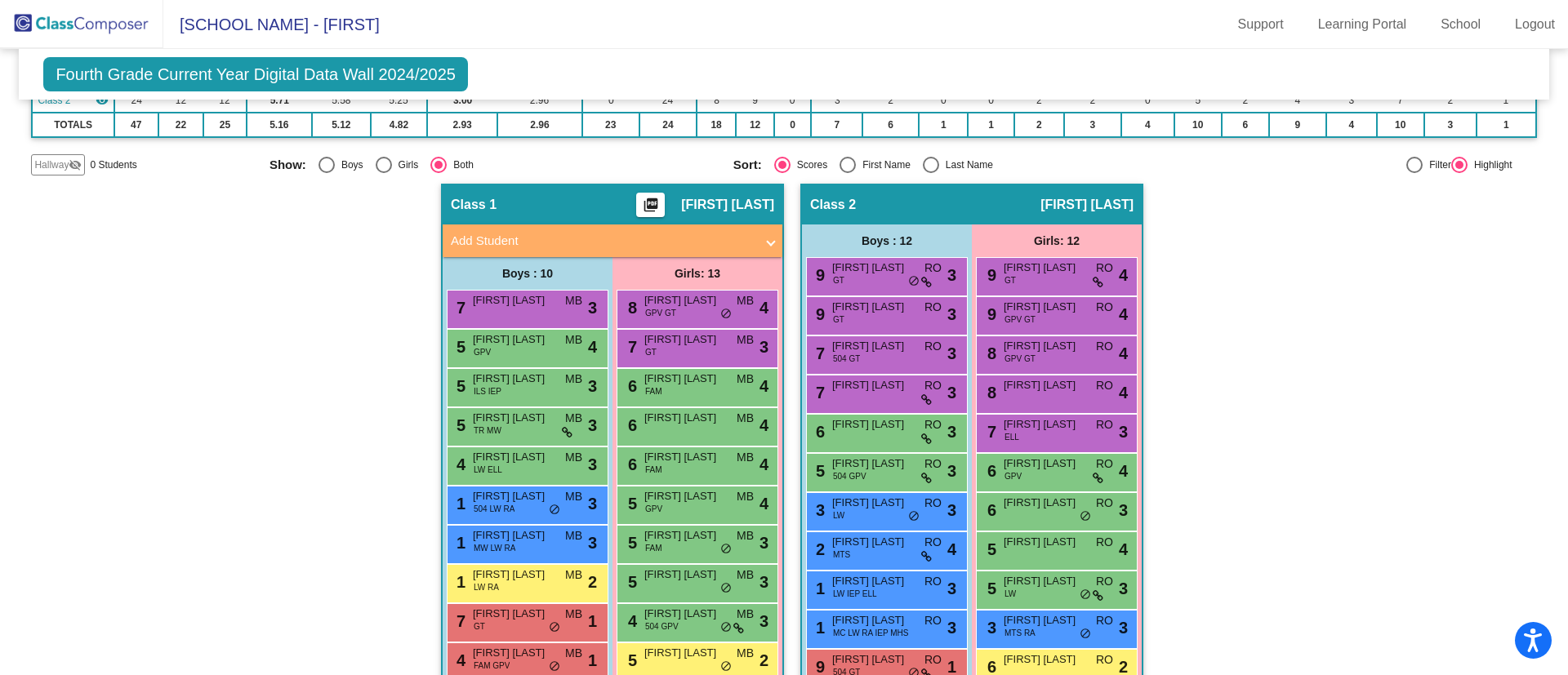 scroll, scrollTop: 0, scrollLeft: 0, axis: both 